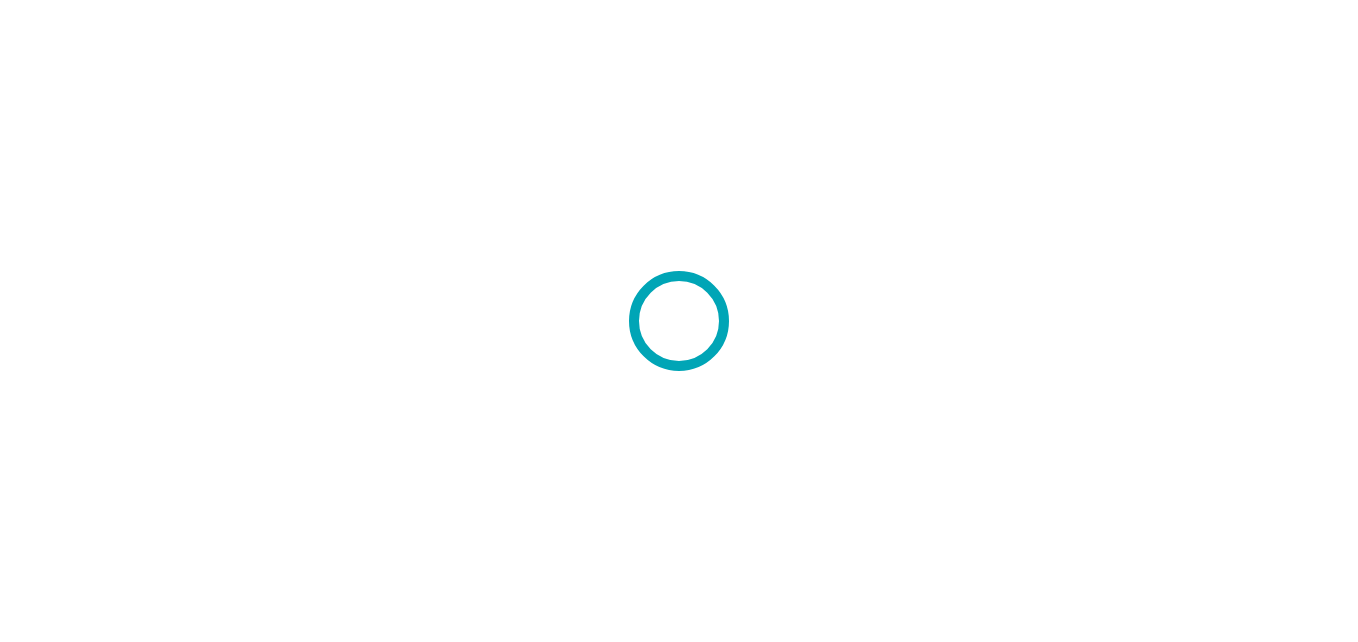 scroll, scrollTop: 0, scrollLeft: 0, axis: both 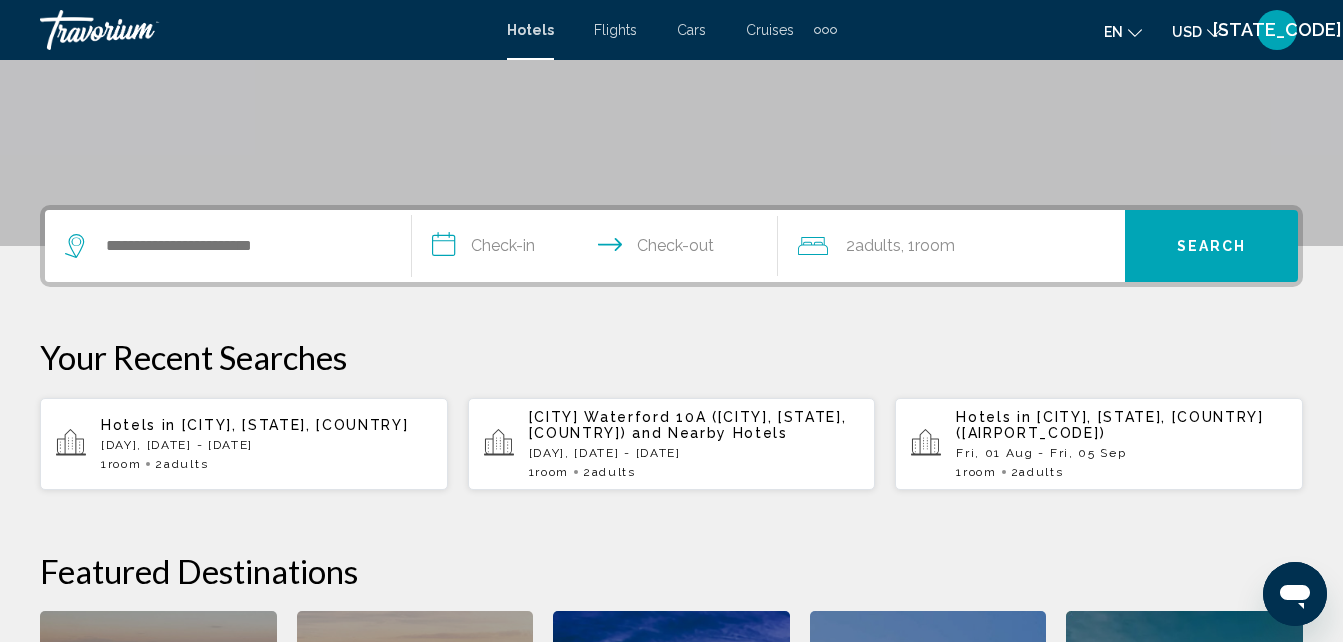 click at bounding box center [228, 246] 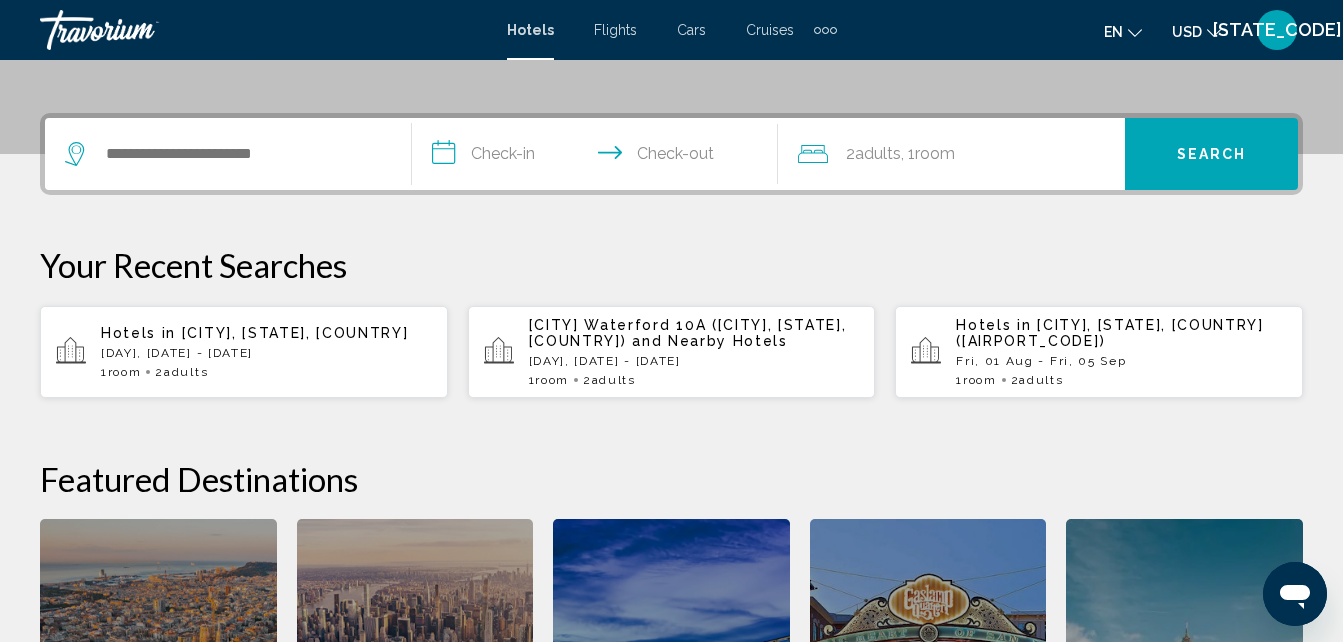 scroll, scrollTop: 494, scrollLeft: 0, axis: vertical 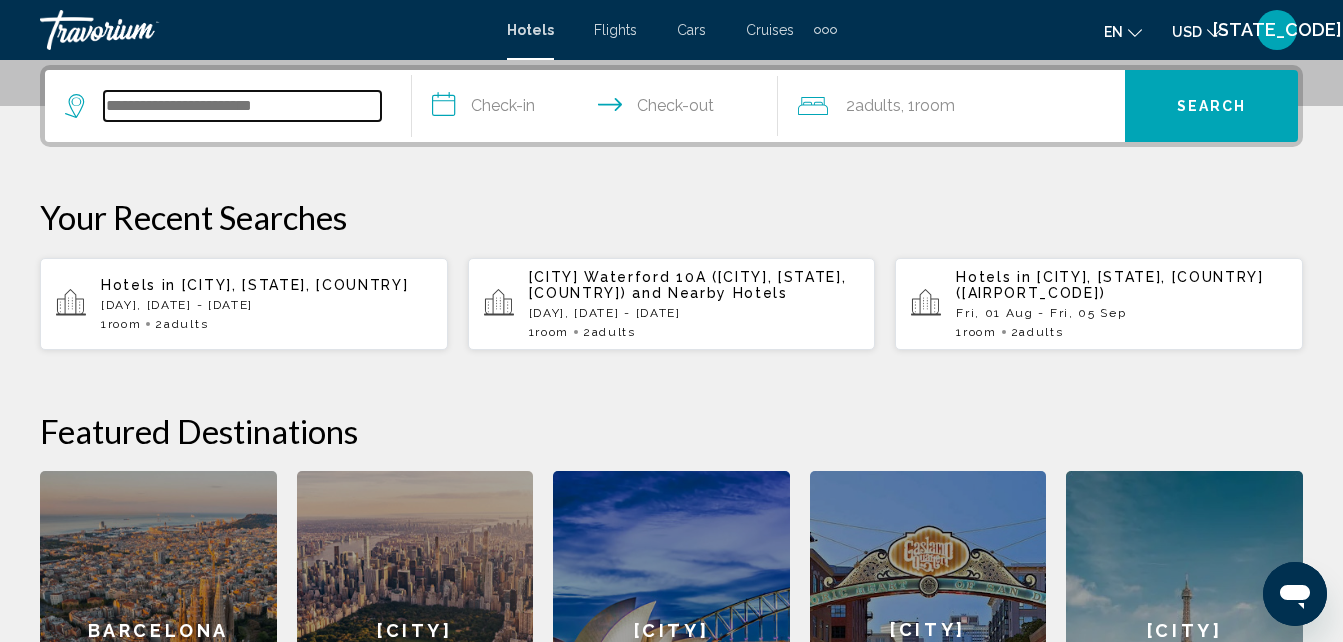 click at bounding box center (242, 106) 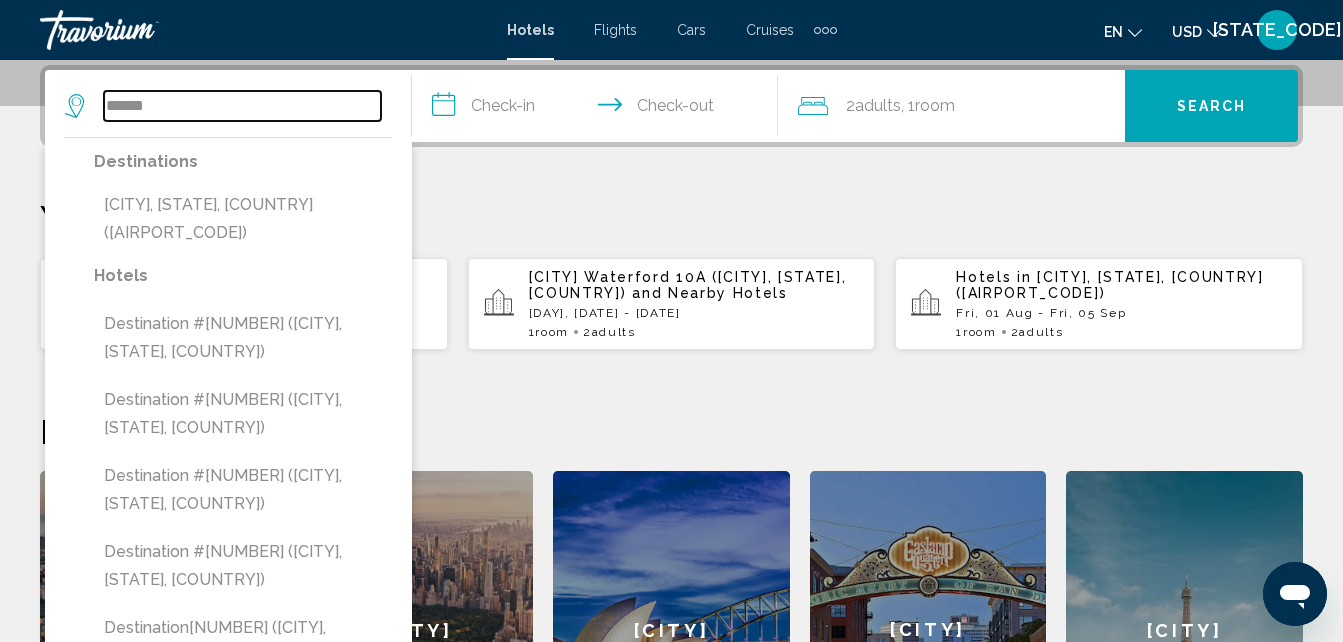 drag, startPoint x: 234, startPoint y: 114, endPoint x: 95, endPoint y: 114, distance: 139 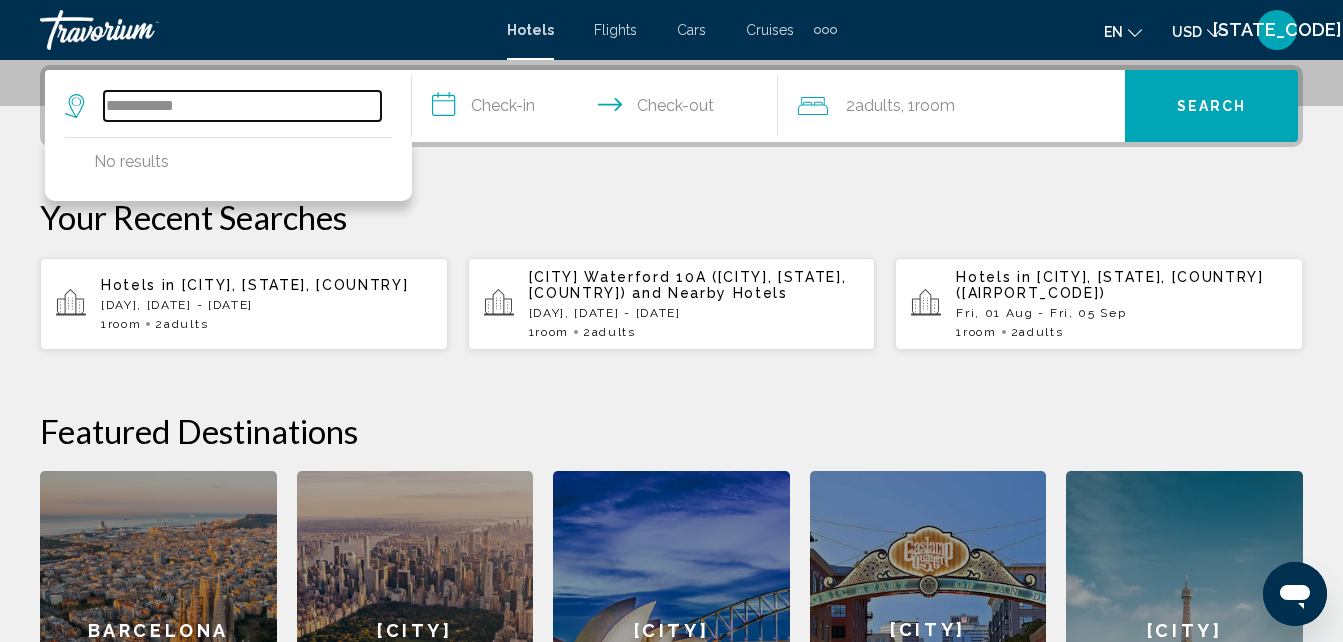 drag, startPoint x: 248, startPoint y: 98, endPoint x: 48, endPoint y: 124, distance: 201.68292 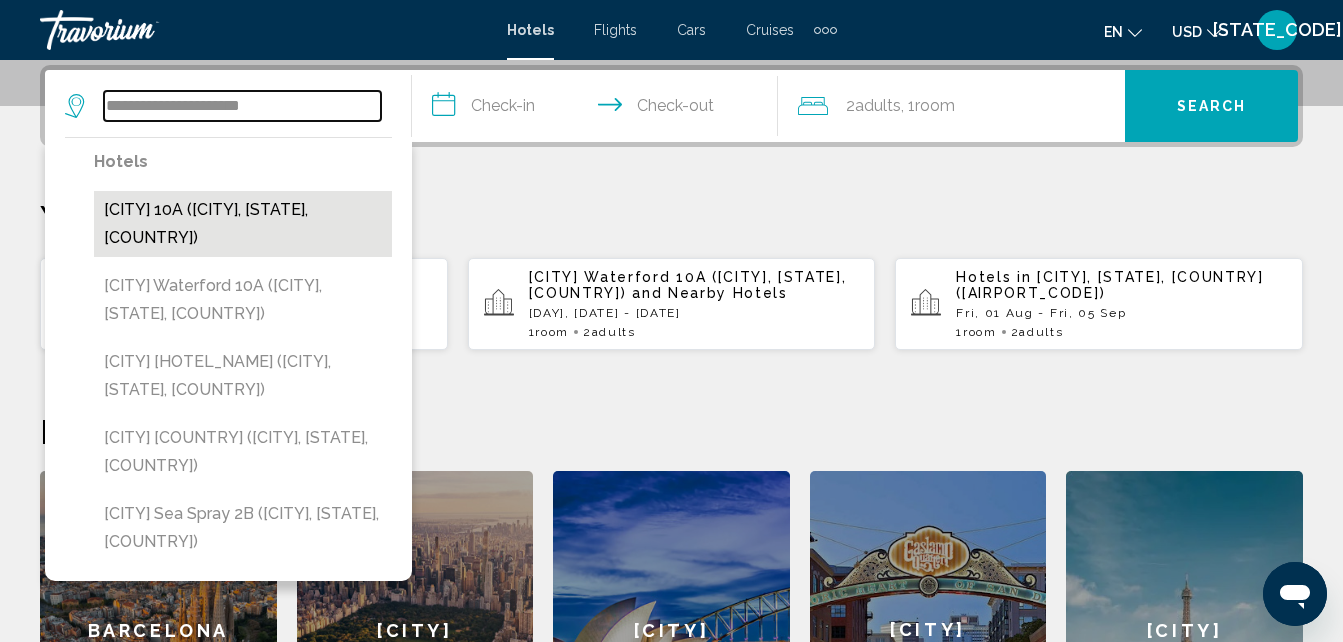 type on "**********" 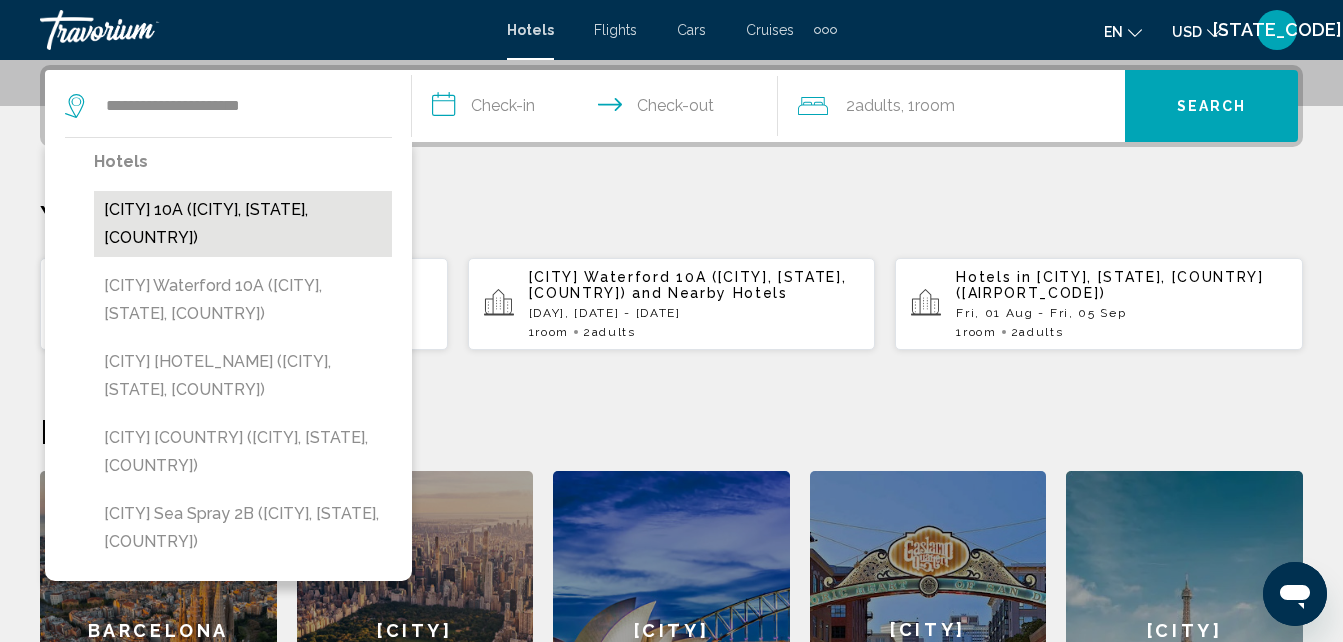 click on "[CITY] 10A ([CITY], [STATE], [COUNTRY])" at bounding box center (243, 224) 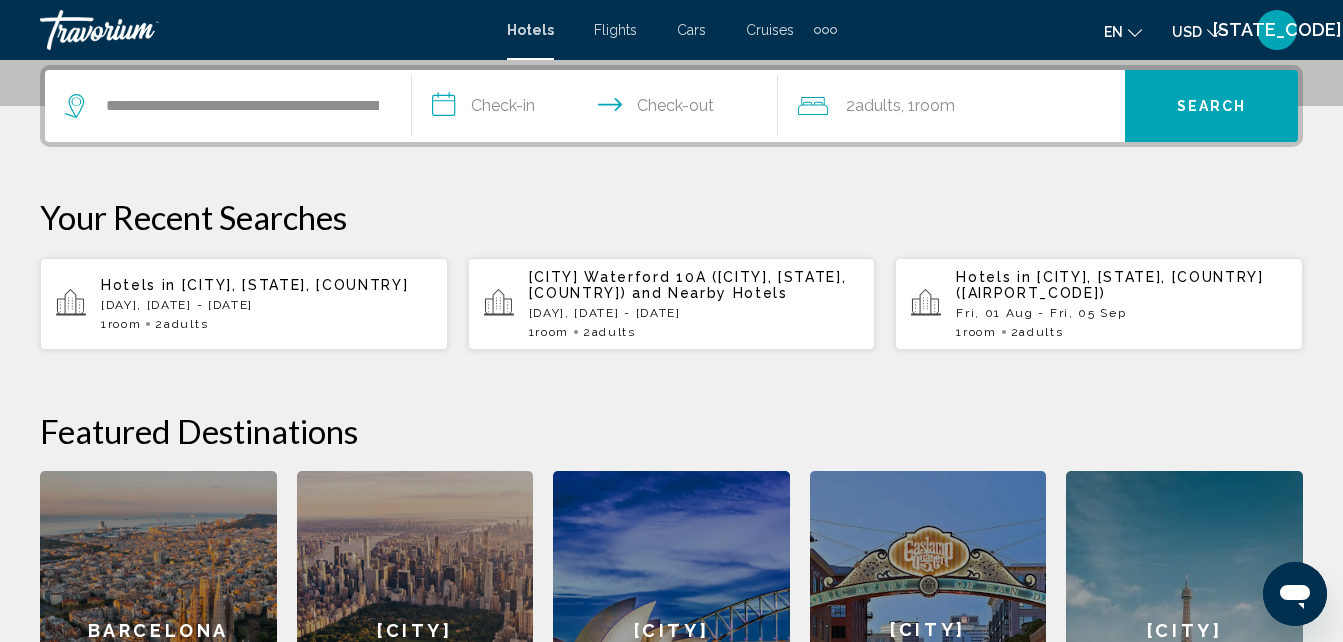 click on "**********" at bounding box center (599, 109) 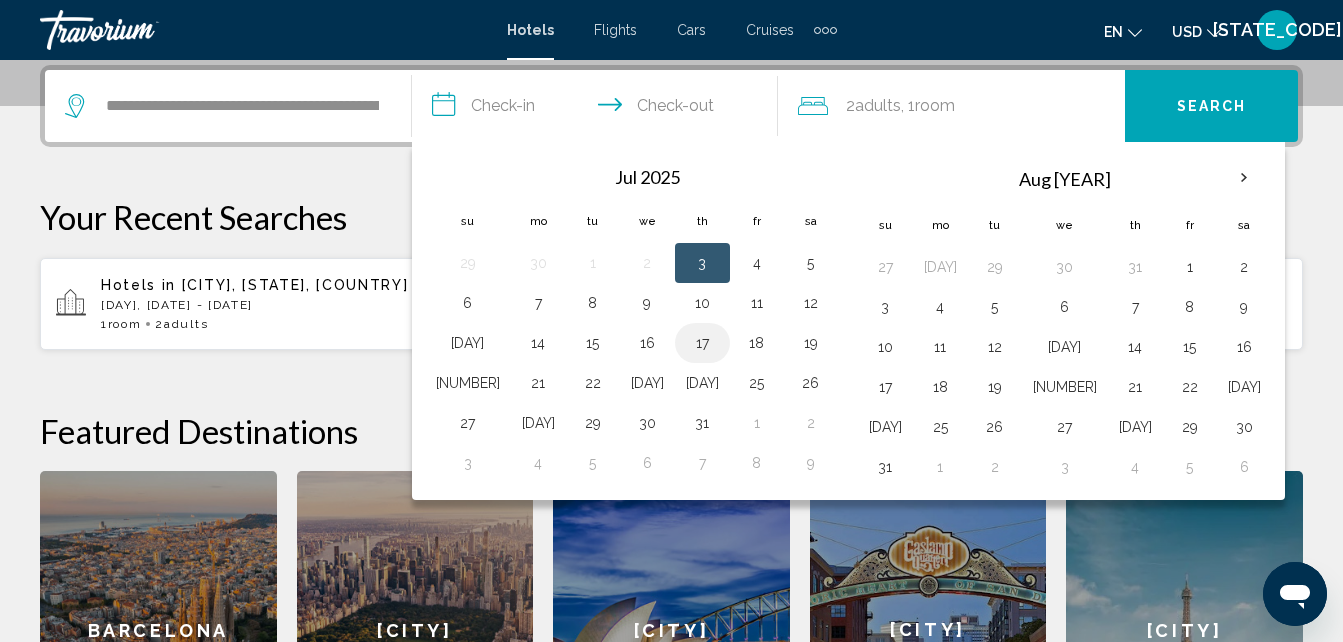 click on "17" at bounding box center [702, 343] 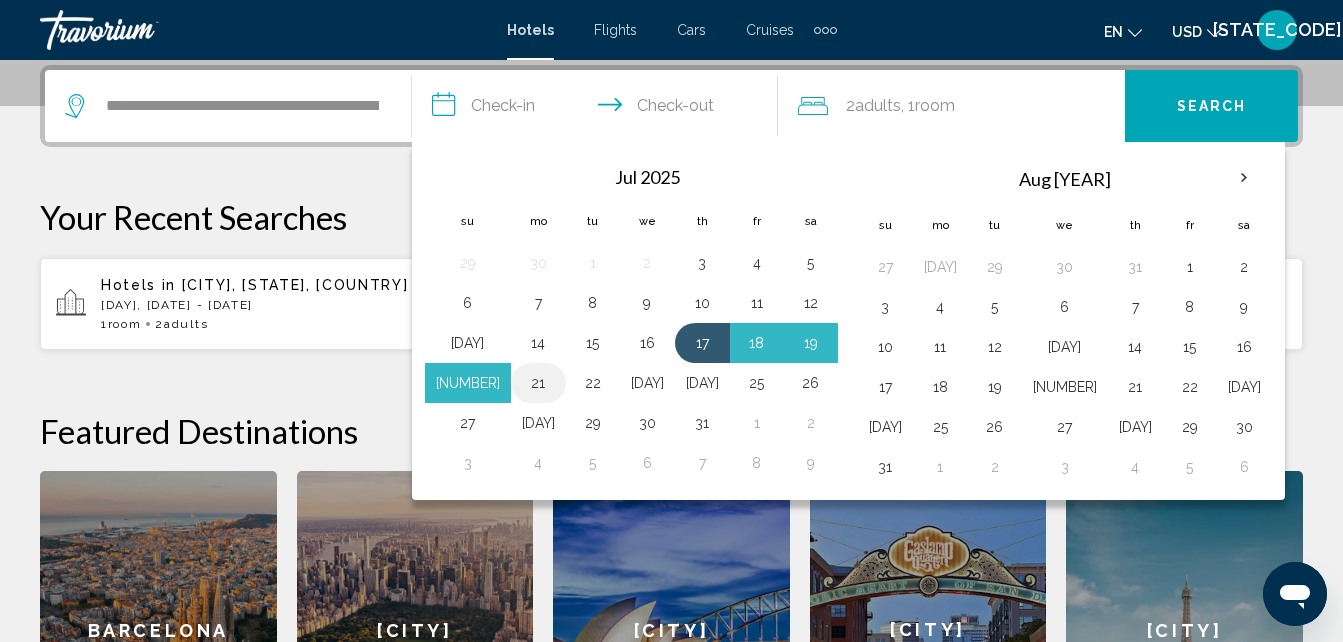 click on "21" at bounding box center [538, 383] 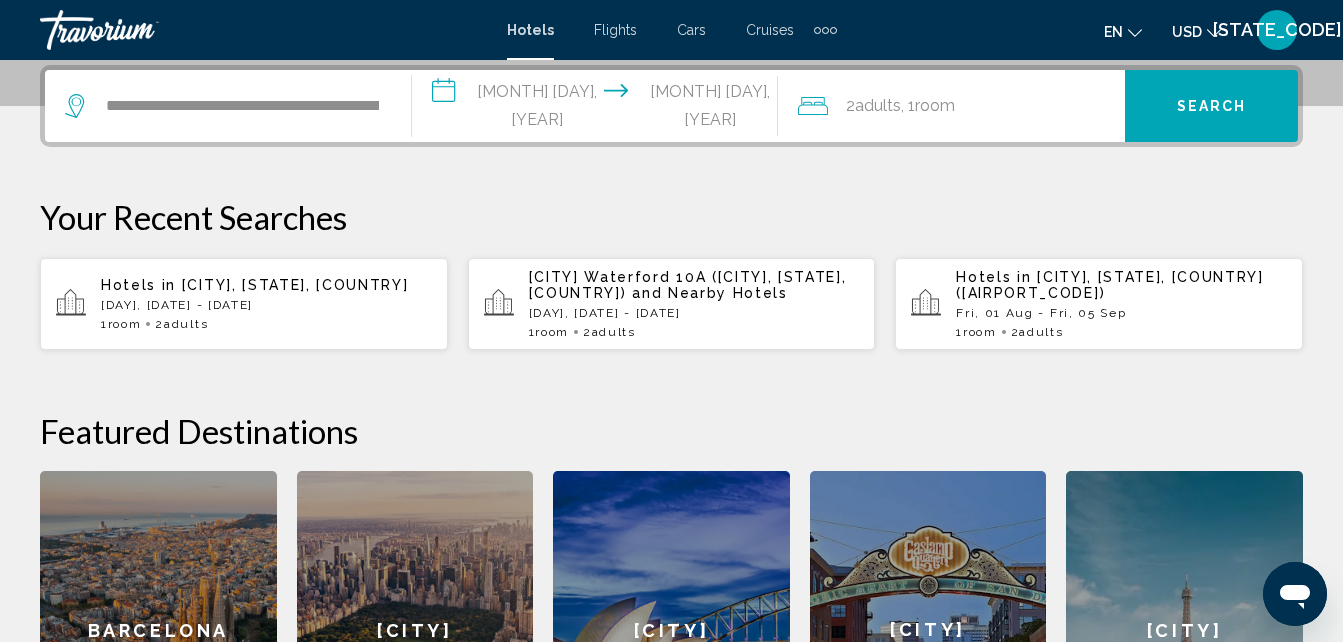 click on "**********" at bounding box center (599, 109) 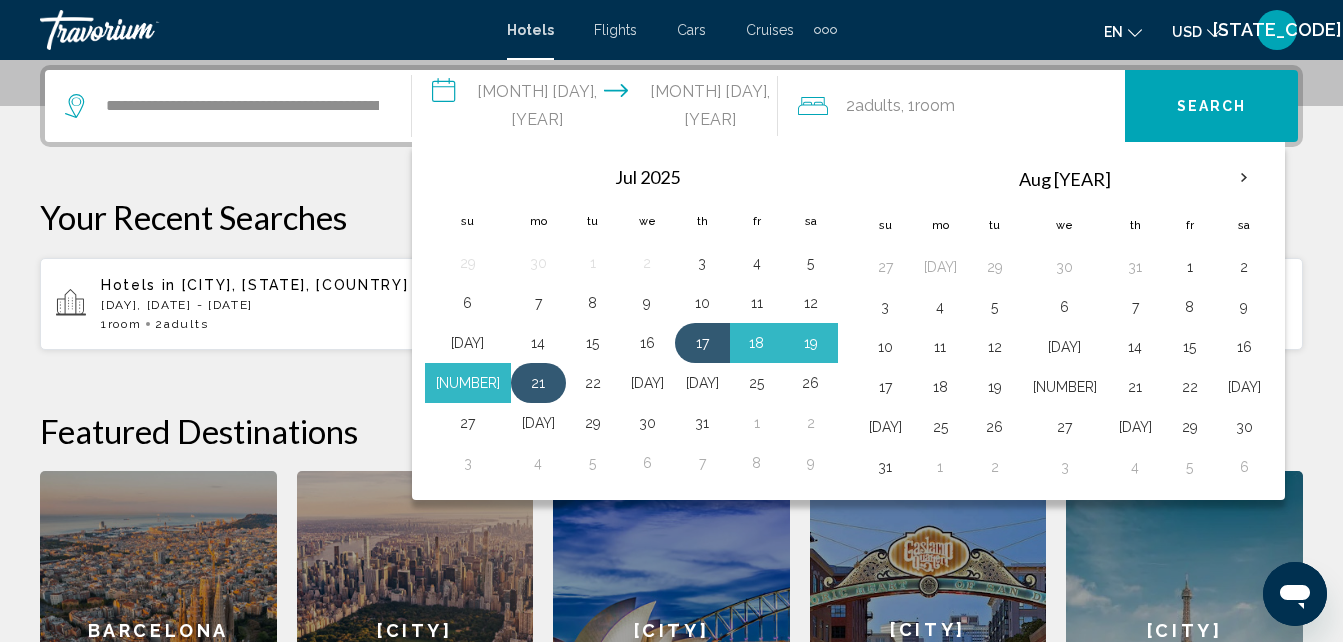 click on "21" at bounding box center [538, 383] 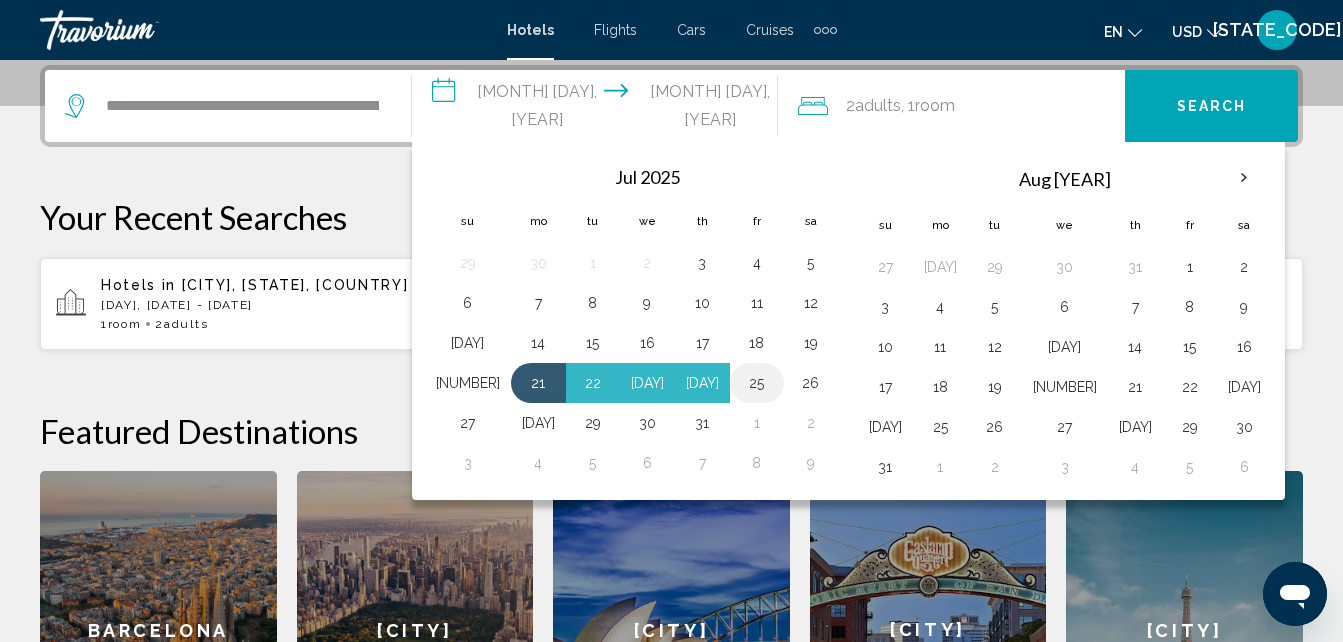 click on "25" at bounding box center (757, 383) 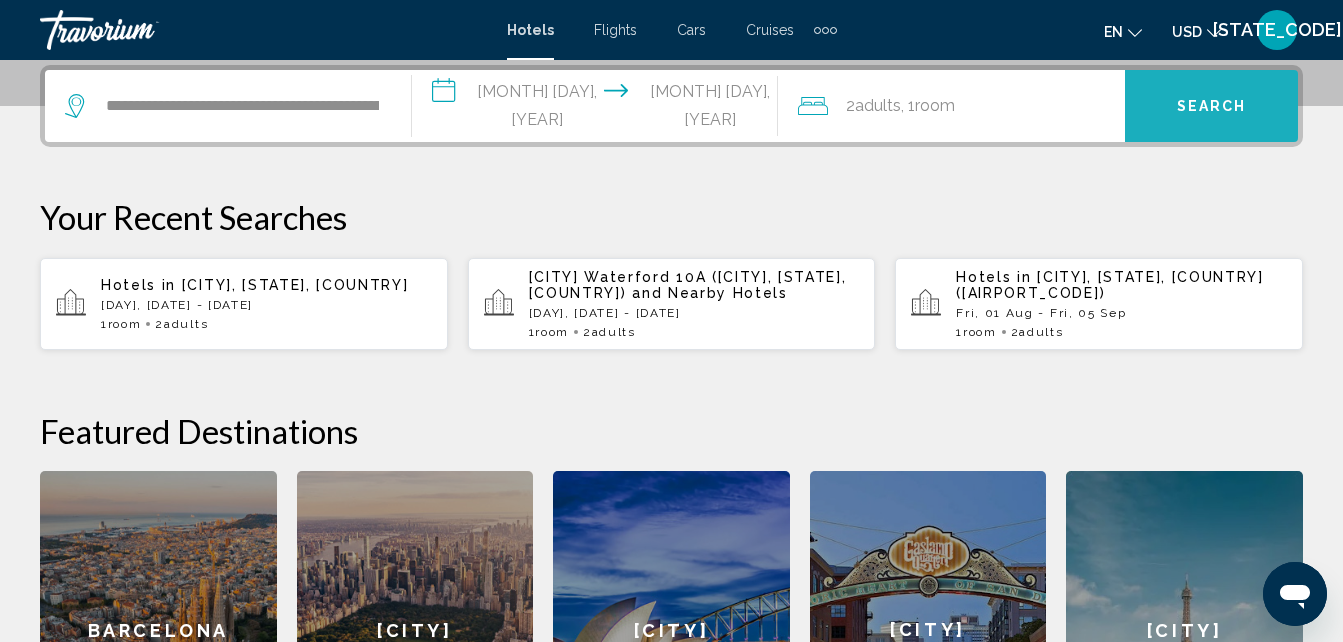 click on "Search" at bounding box center (1212, 107) 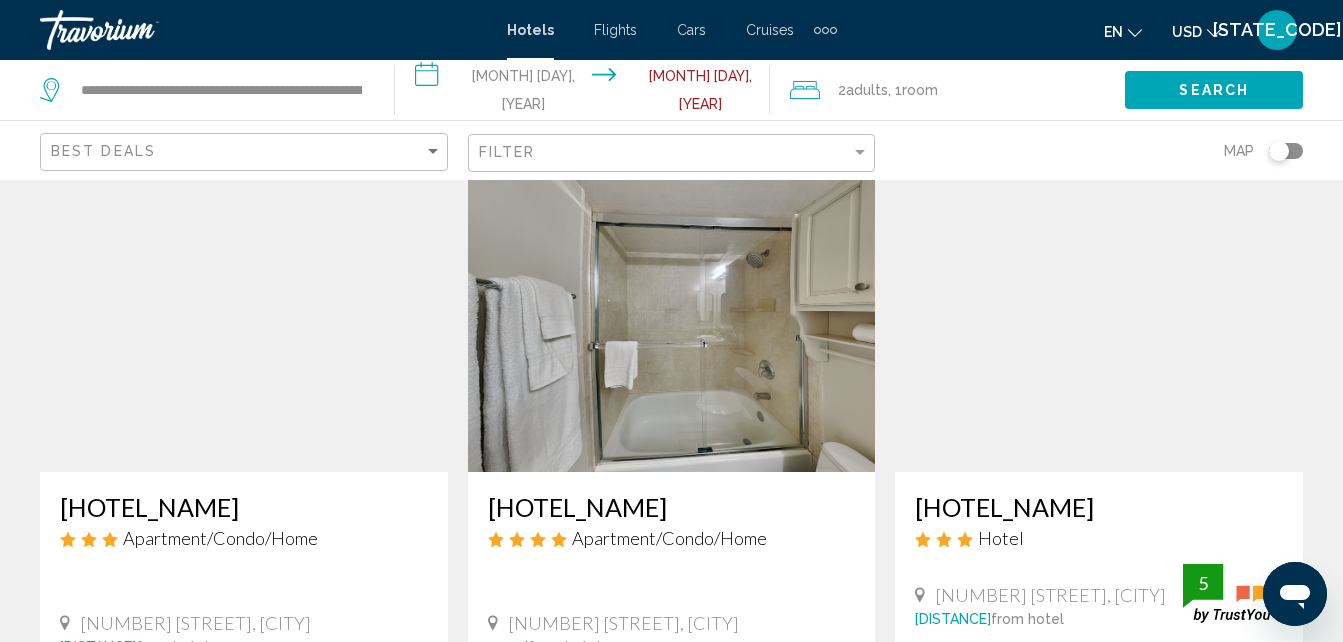 scroll, scrollTop: 99, scrollLeft: 0, axis: vertical 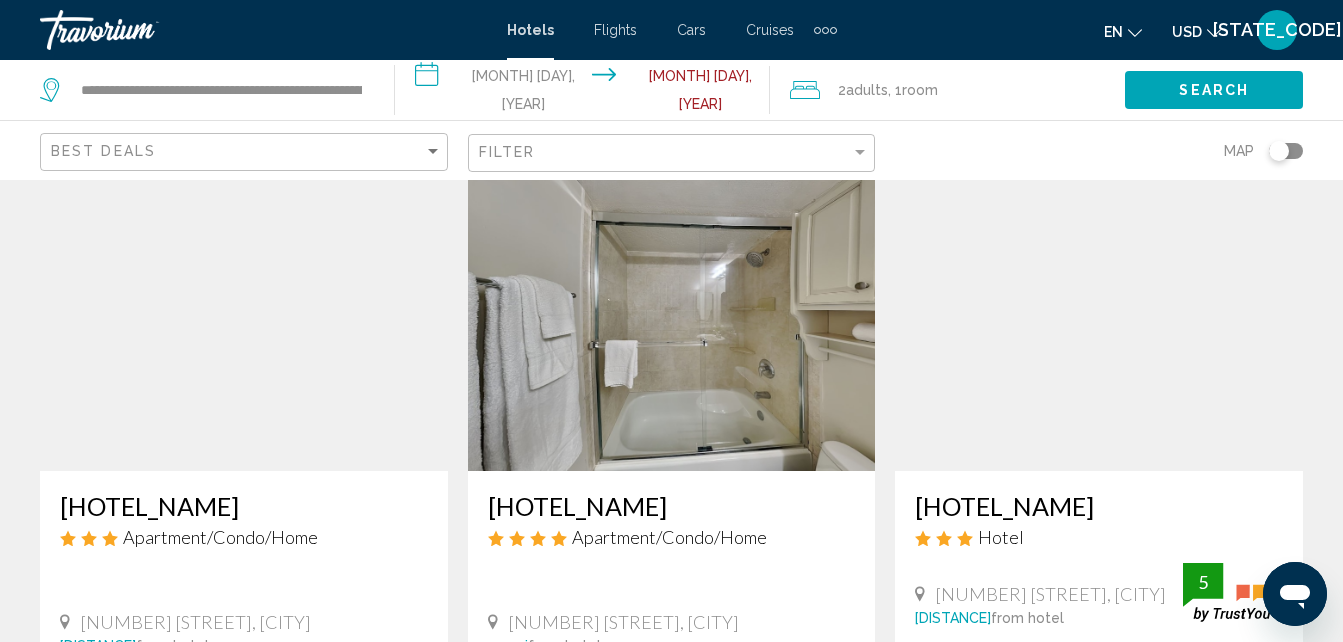 click at bounding box center [1286, 151] 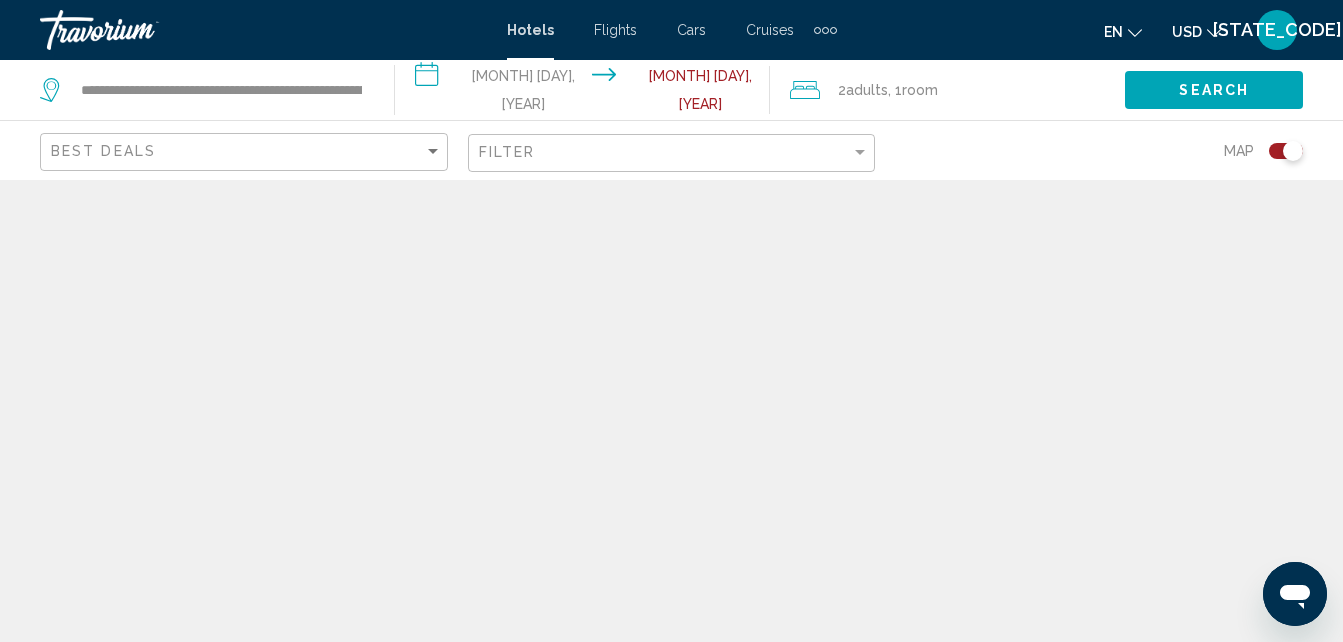 scroll, scrollTop: 0, scrollLeft: 0, axis: both 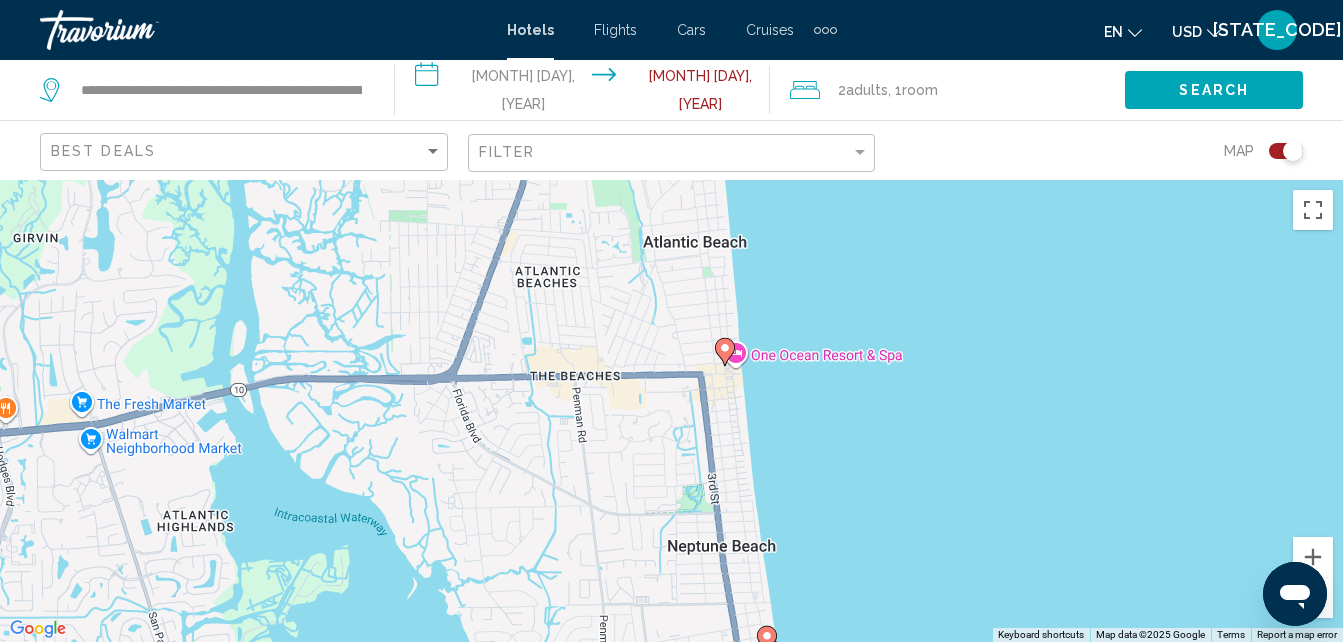 drag, startPoint x: 749, startPoint y: 294, endPoint x: 729, endPoint y: 417, distance: 124.61541 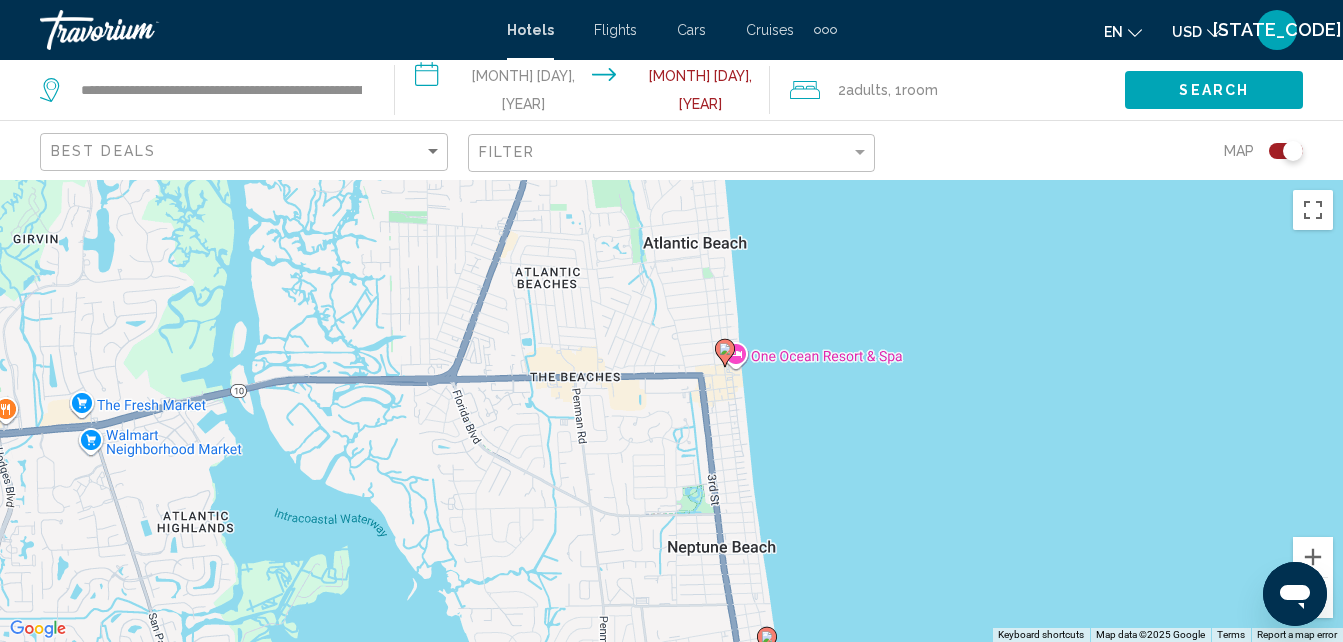 click at bounding box center (771, 651) 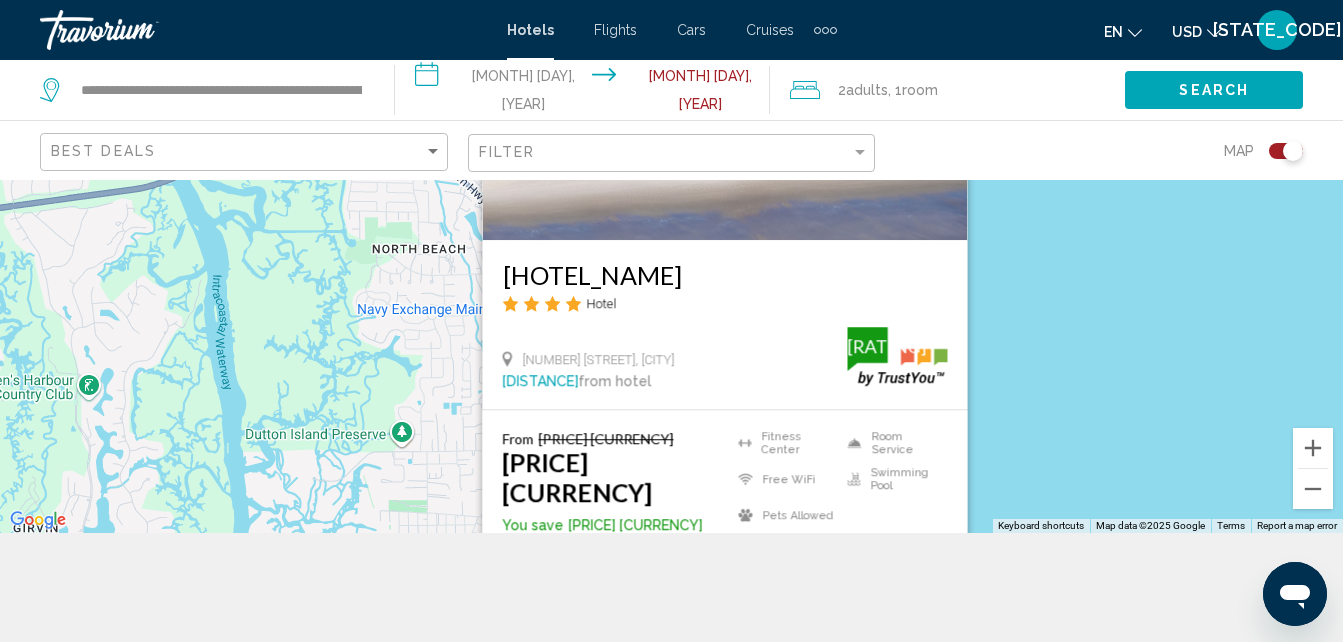 scroll, scrollTop: 0, scrollLeft: 0, axis: both 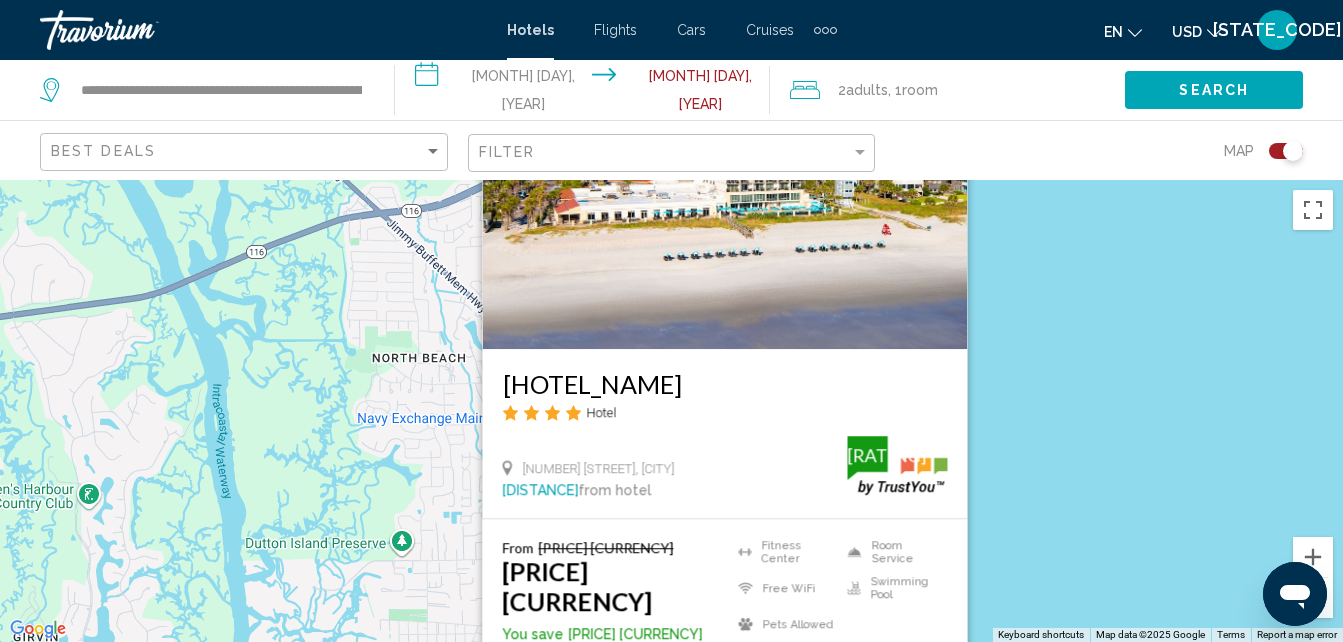 click on "To navigate, press the arrow keys. To activate drag with keyboard, press Alt + Enter. Once in keyboard drag state, use the arrow keys to move the marker. To complete the drag, press the Enter key. To cancel, press Escape.  [HOTEL_NAME]
Hotel
[NUMBER] [STREET], [CITY] [DISTANCE]  from hotel [RATING] From [PRICE] [CURRENCY] [PRICE] [CURRENCY]  You save  [PRICE] [CURRENCY]
Fitness Center
Free WiFi
Pets Allowed
Room Service
Swimming Pool  [RATING] Select Room" at bounding box center [671, 411] 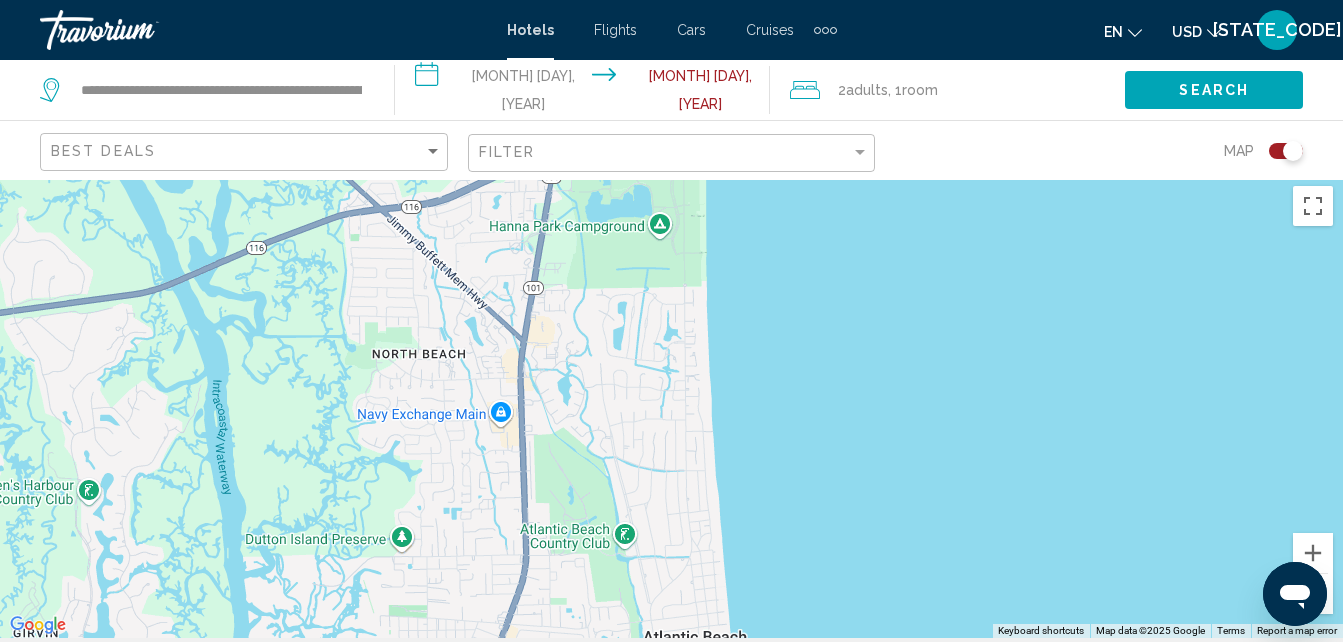scroll, scrollTop: 0, scrollLeft: 0, axis: both 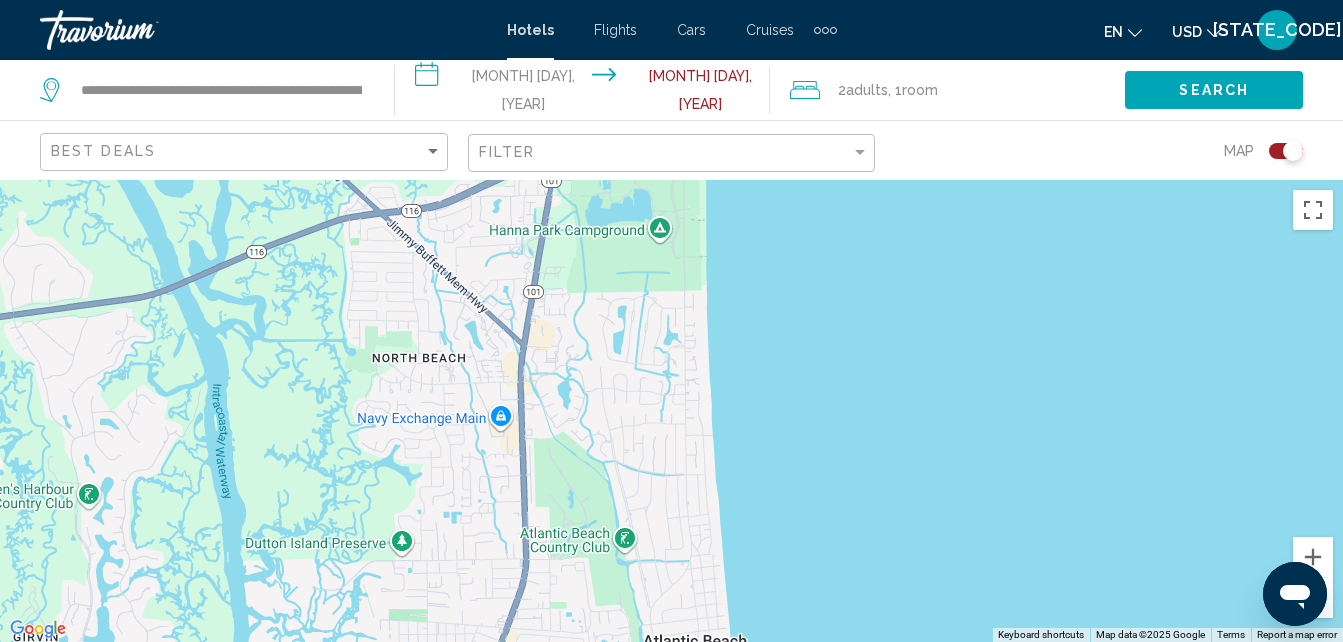 click on "To navigate, press the arrow keys. To activate drag with keyboard, press Alt + Enter. Once in keyboard drag state, use the arrow keys to move the marker. To complete the drag, press the Enter key. To cancel, press Escape." at bounding box center [671, 411] 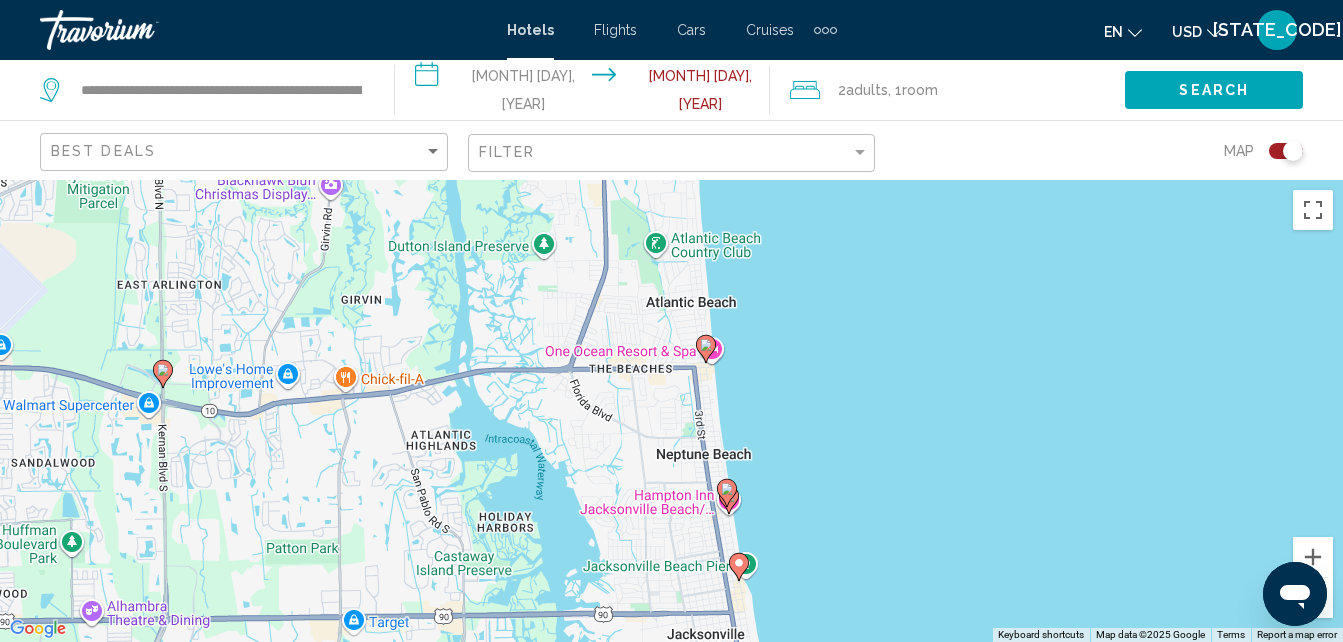 drag, startPoint x: 676, startPoint y: 495, endPoint x: 637, endPoint y: 280, distance: 218.50858 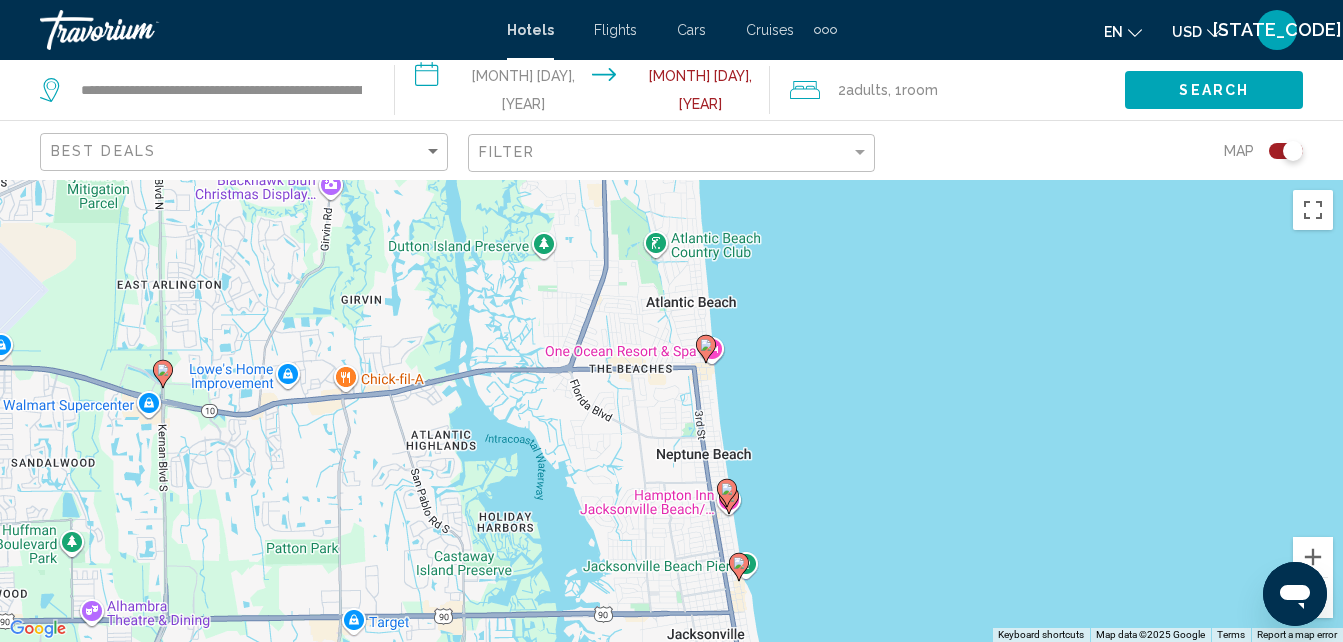 click on "To navigate, press the arrow keys. To activate drag with keyboard, press Alt + Enter. Once in keyboard drag state, use the arrow keys to move the marker. To complete the drag, press the Enter key. To cancel, press Escape." at bounding box center [671, 411] 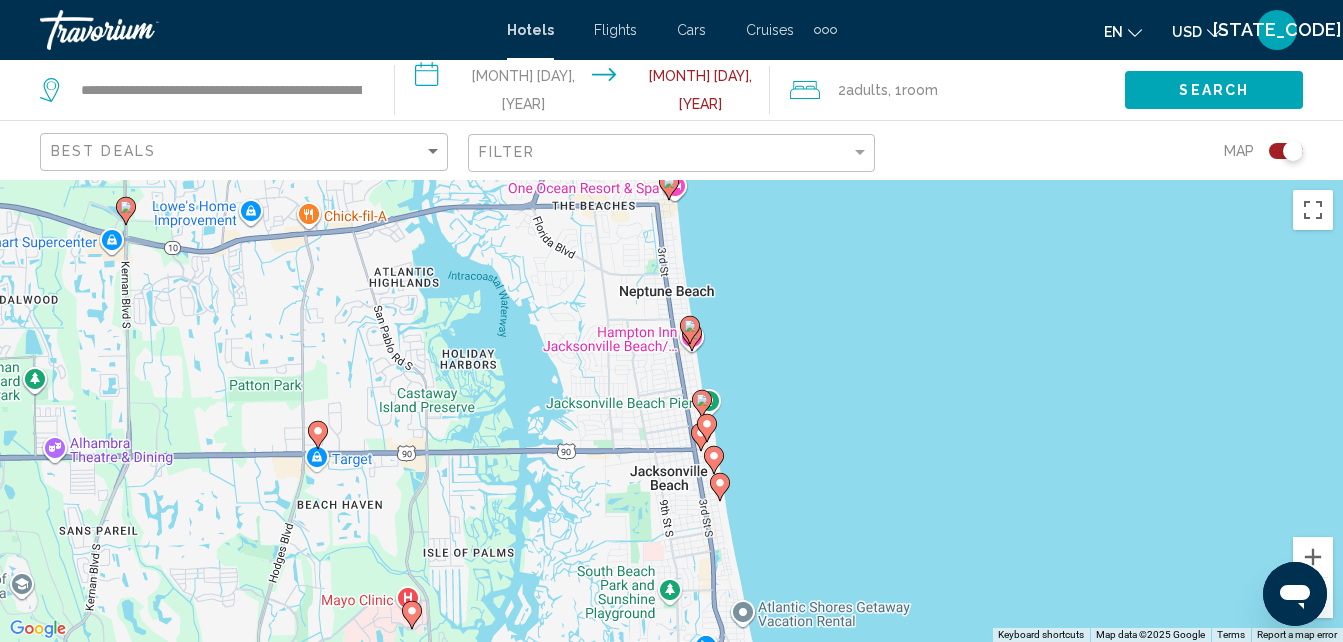 drag, startPoint x: 652, startPoint y: 384, endPoint x: 614, endPoint y: 253, distance: 136.40015 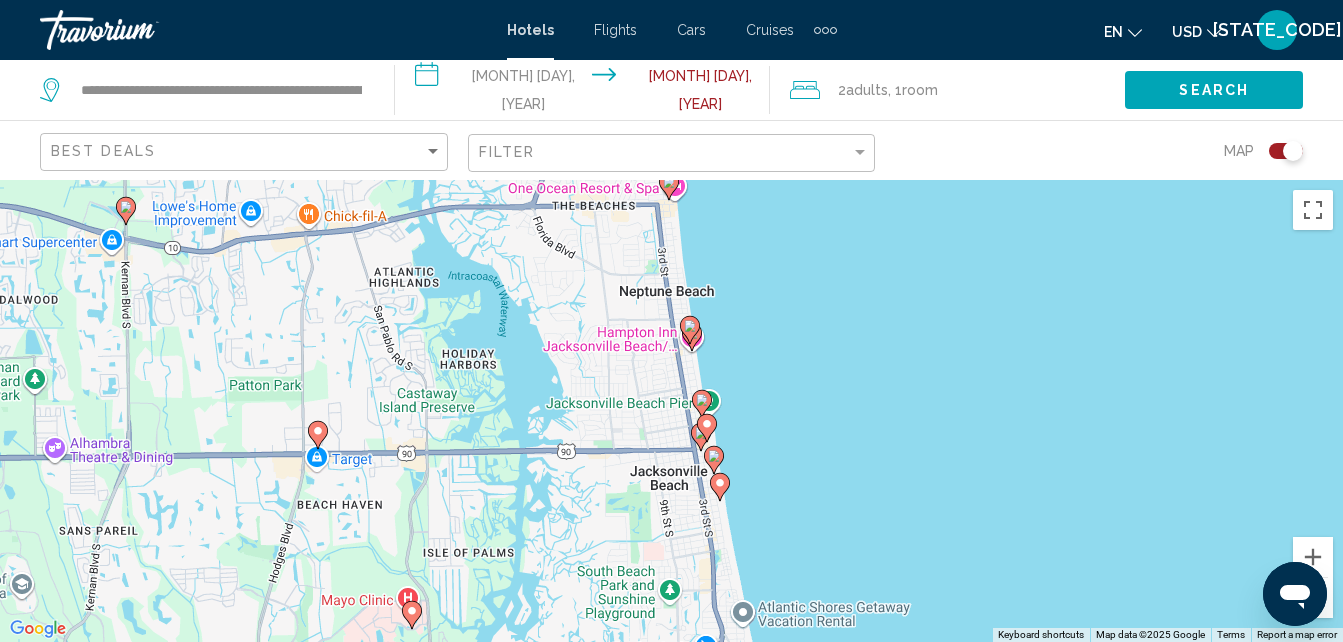 click on "To navigate, press the arrow keys. To activate drag with keyboard, press Alt + Enter. Once in keyboard drag state, use the arrow keys to move the marker. To complete the drag, press the Enter key. To cancel, press Escape." at bounding box center [671, 411] 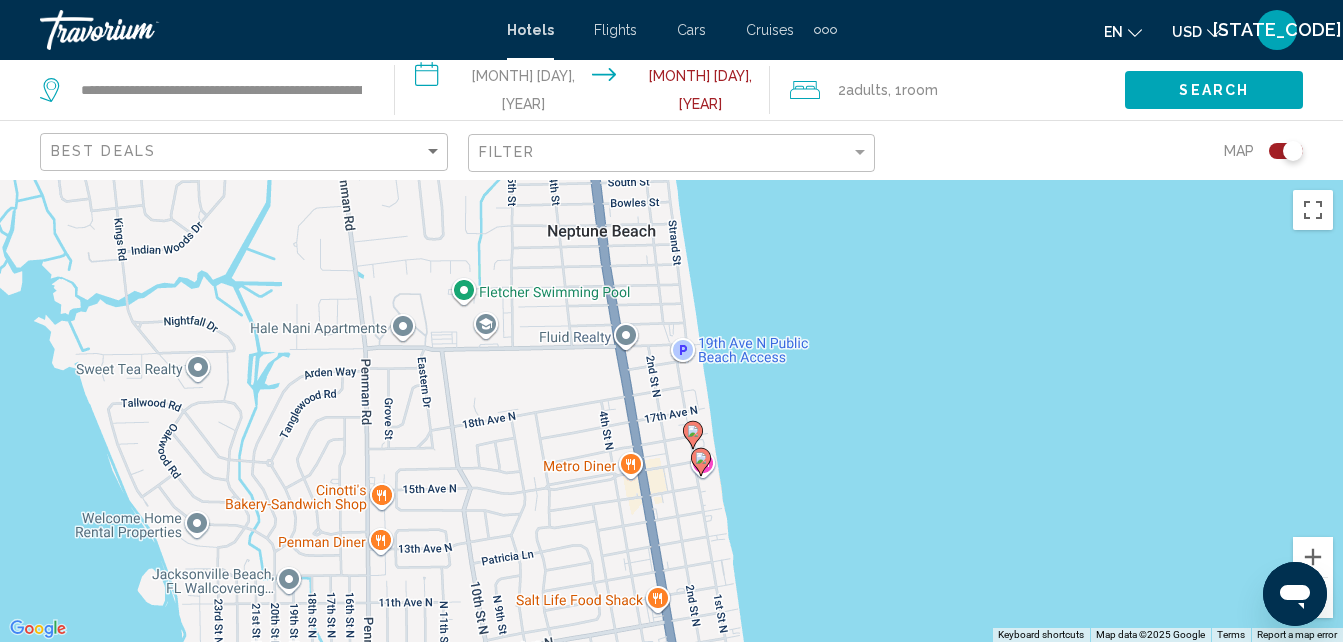 click at bounding box center (701, 458) 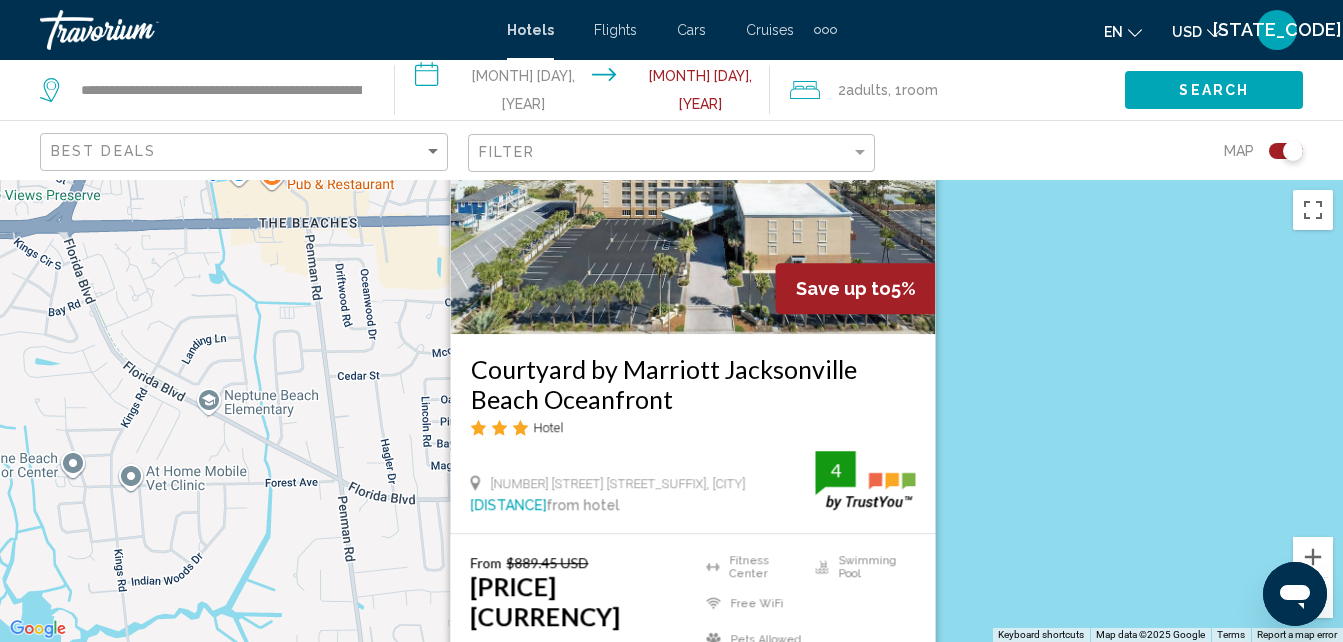 click on "**********" at bounding box center [586, 93] 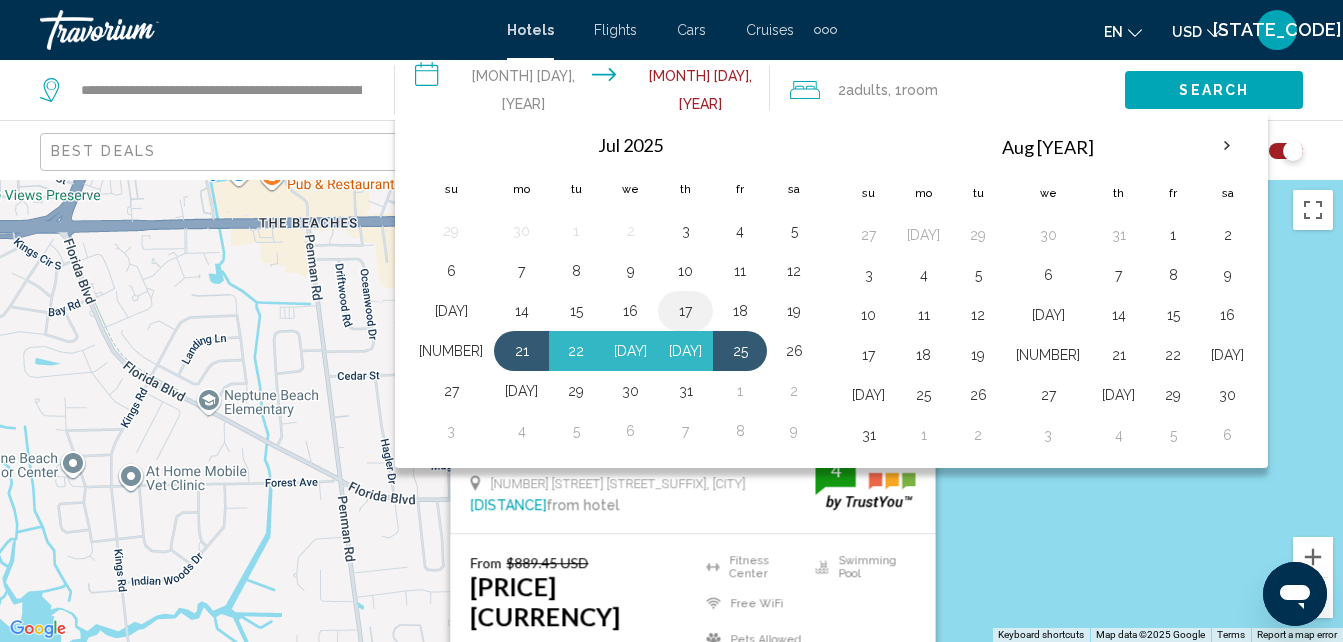 click on "17" at bounding box center (685, 311) 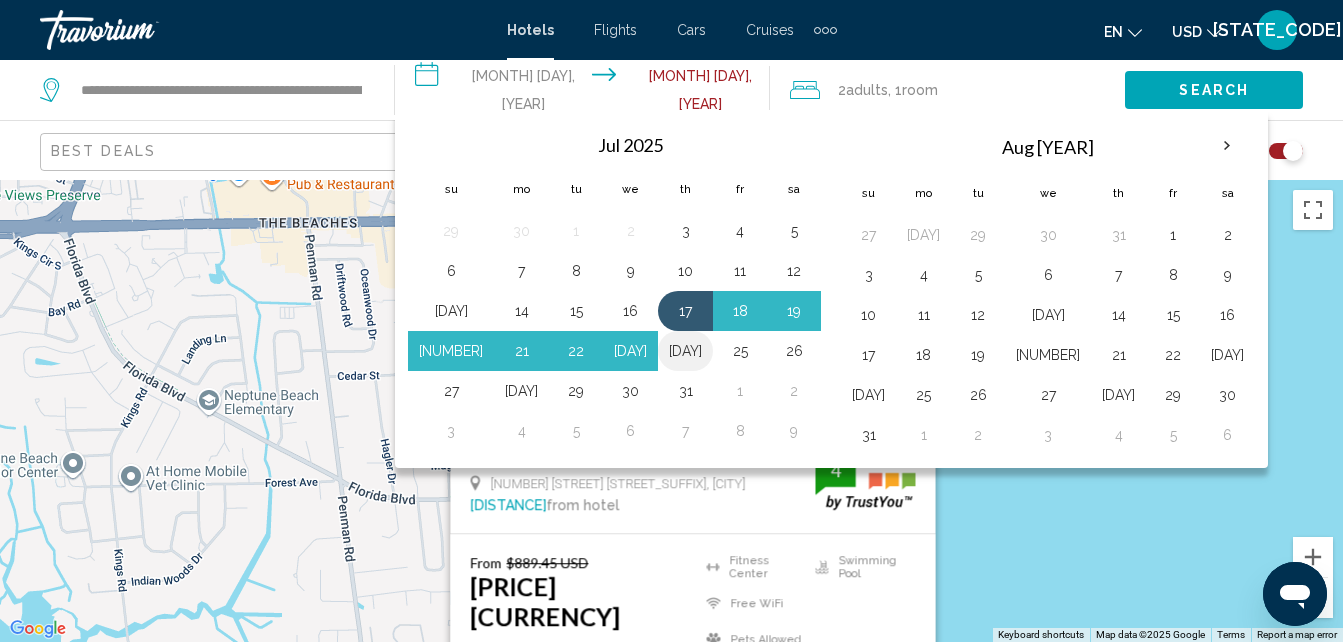 click on "[DAY]" at bounding box center (685, 351) 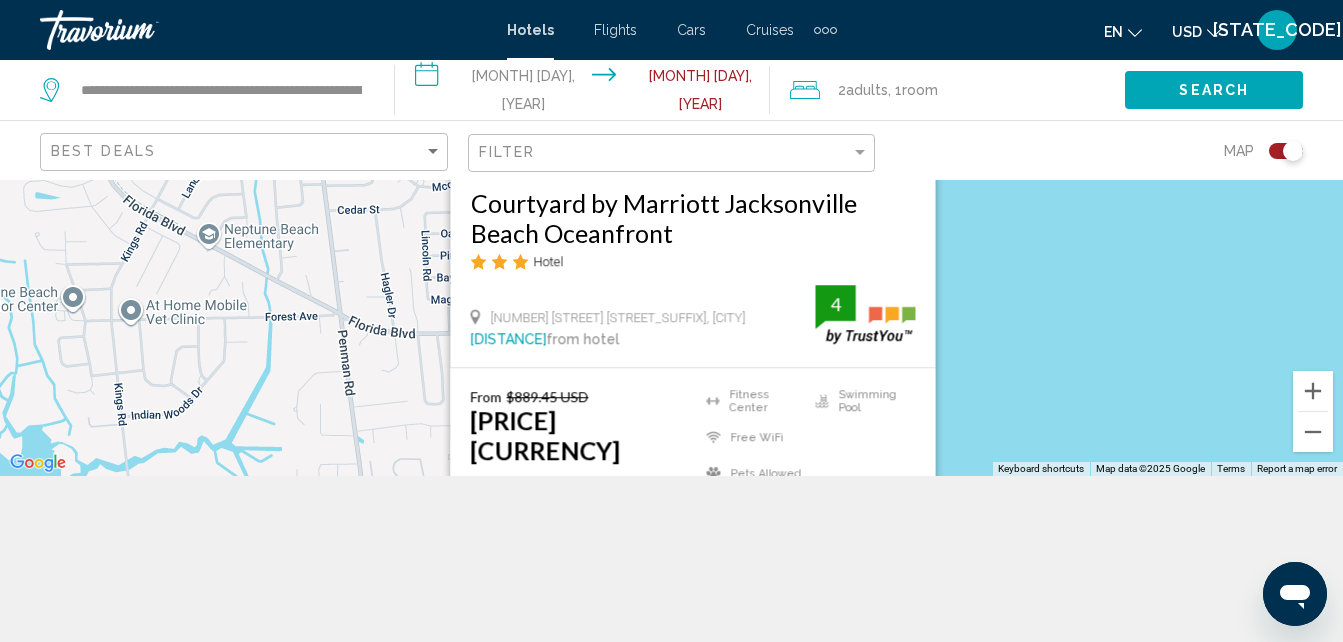 scroll, scrollTop: 180, scrollLeft: 0, axis: vertical 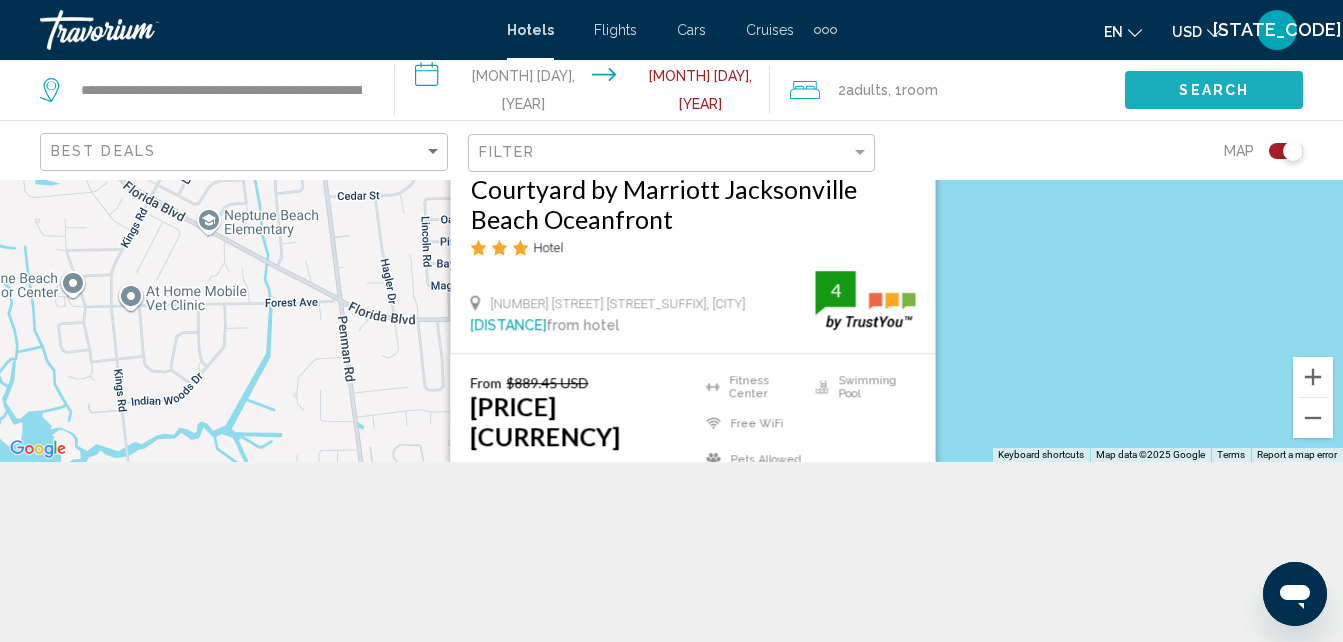 click on "Search" at bounding box center [1214, 89] 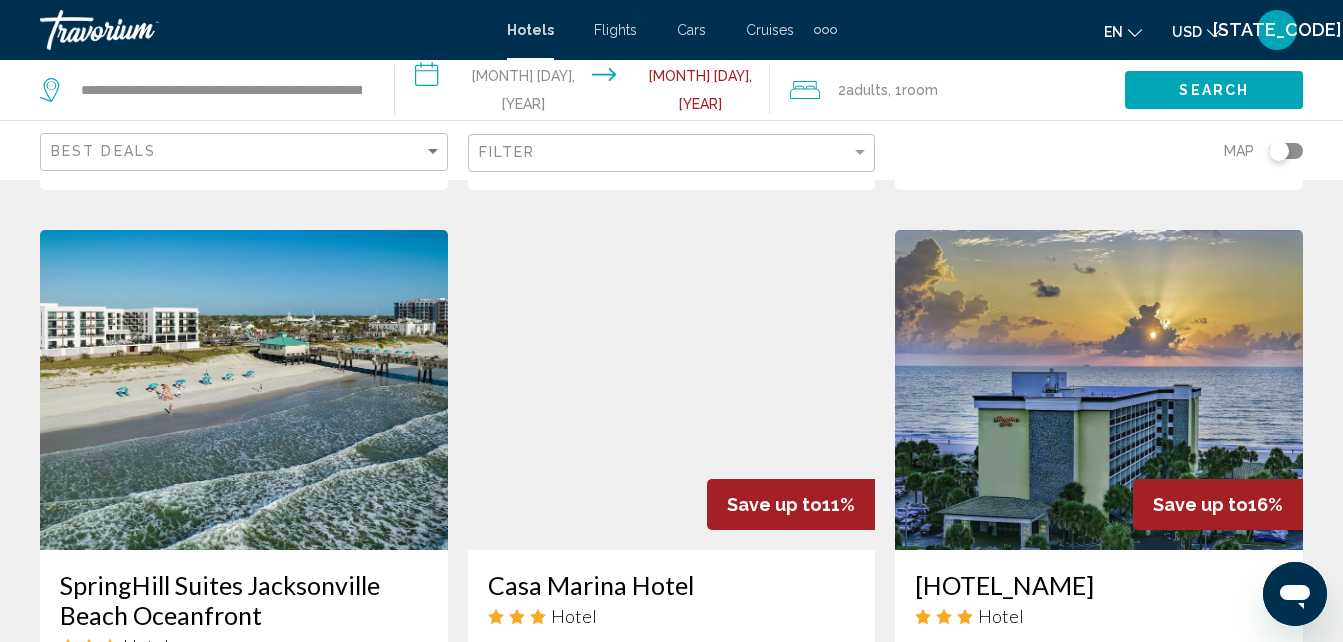 scroll, scrollTop: 769, scrollLeft: 0, axis: vertical 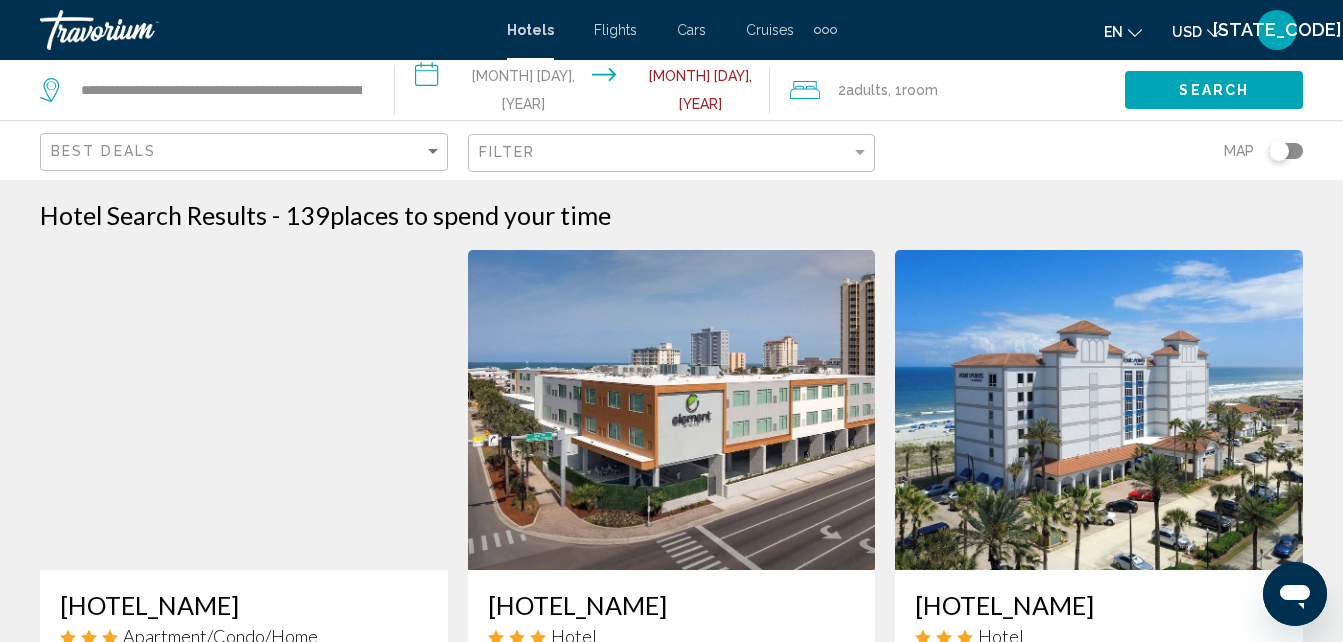 click on "**********" at bounding box center [586, 93] 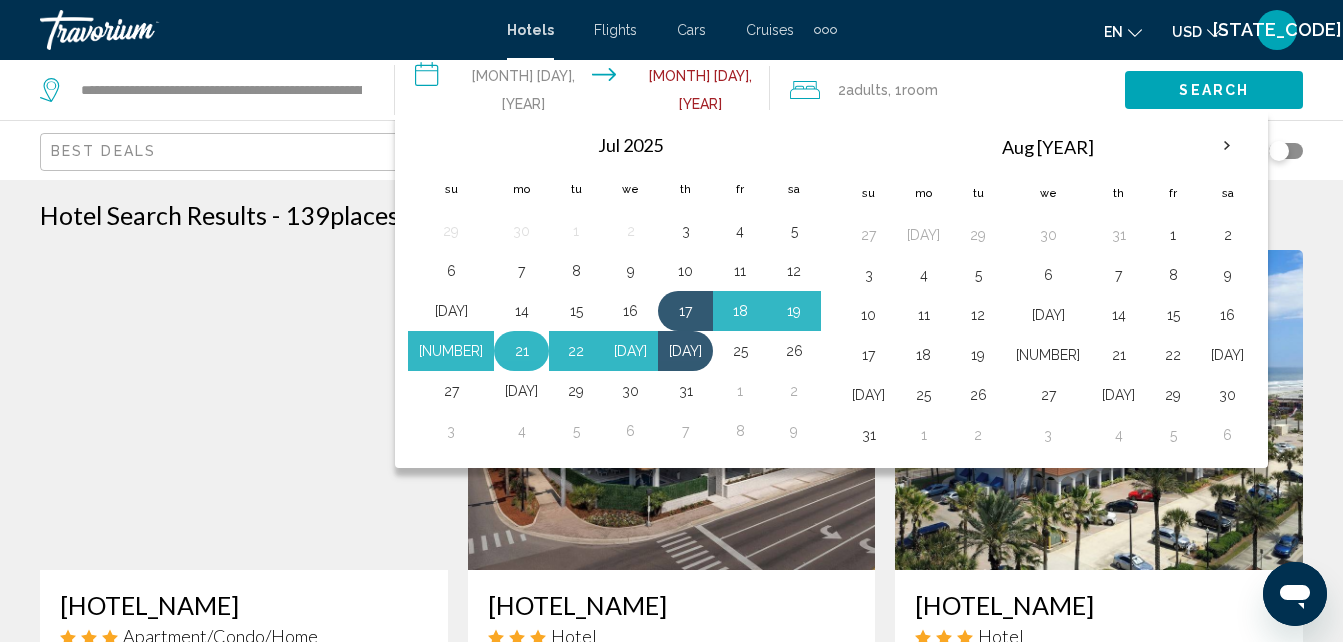 click on "21" at bounding box center (521, 351) 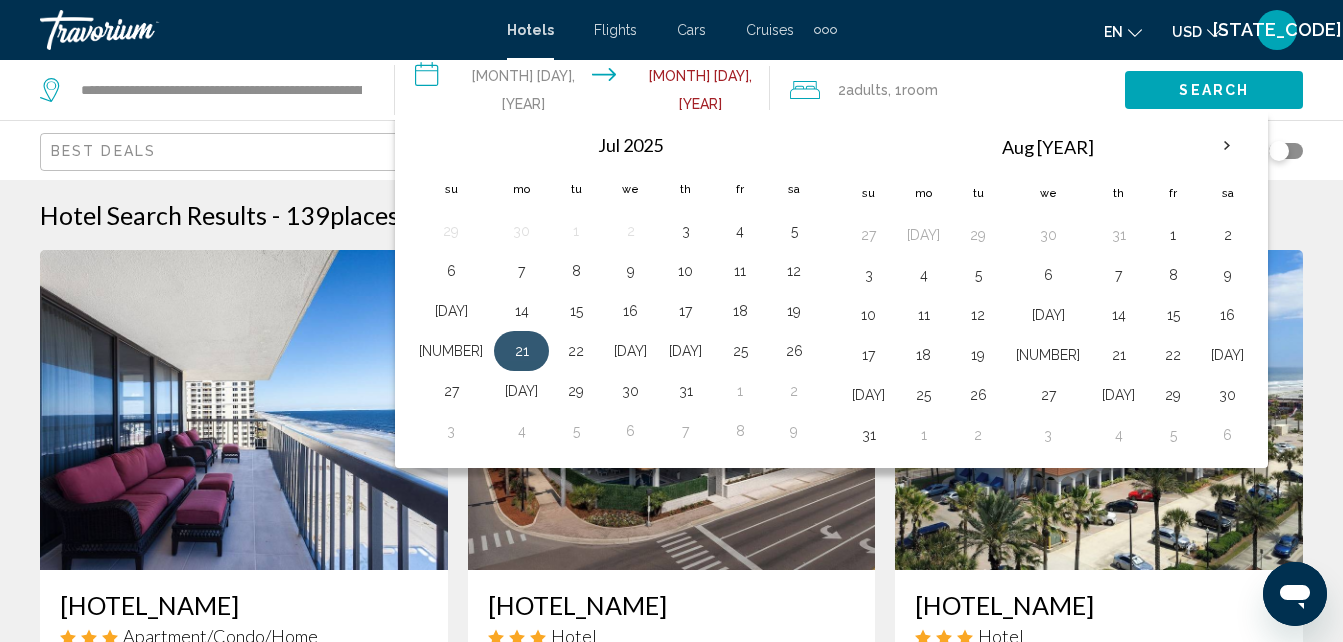 click on "21" at bounding box center (521, 351) 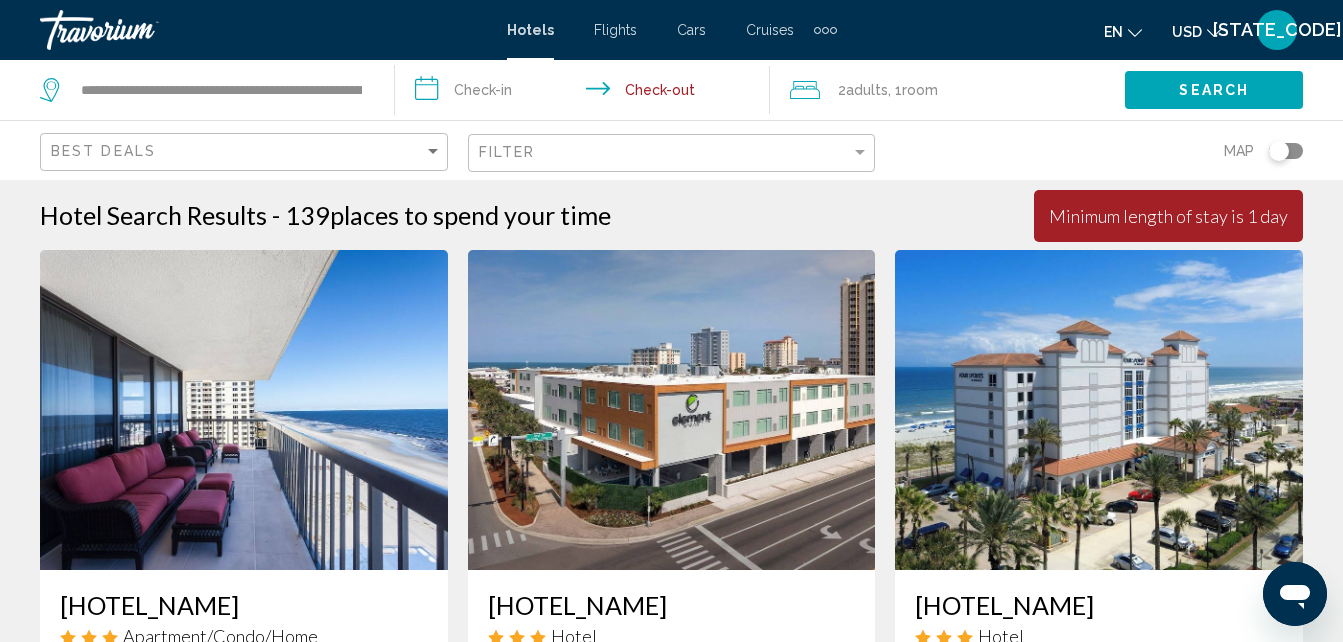 click on "**********" at bounding box center (586, 93) 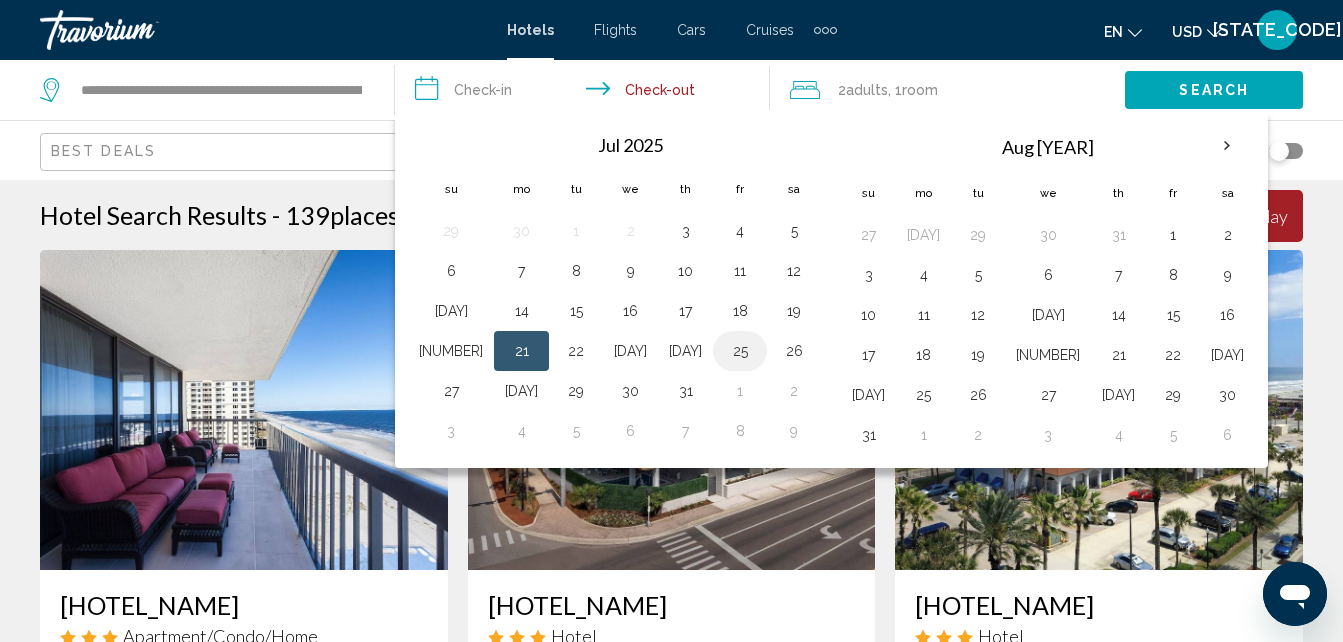 click on "25" at bounding box center (740, 351) 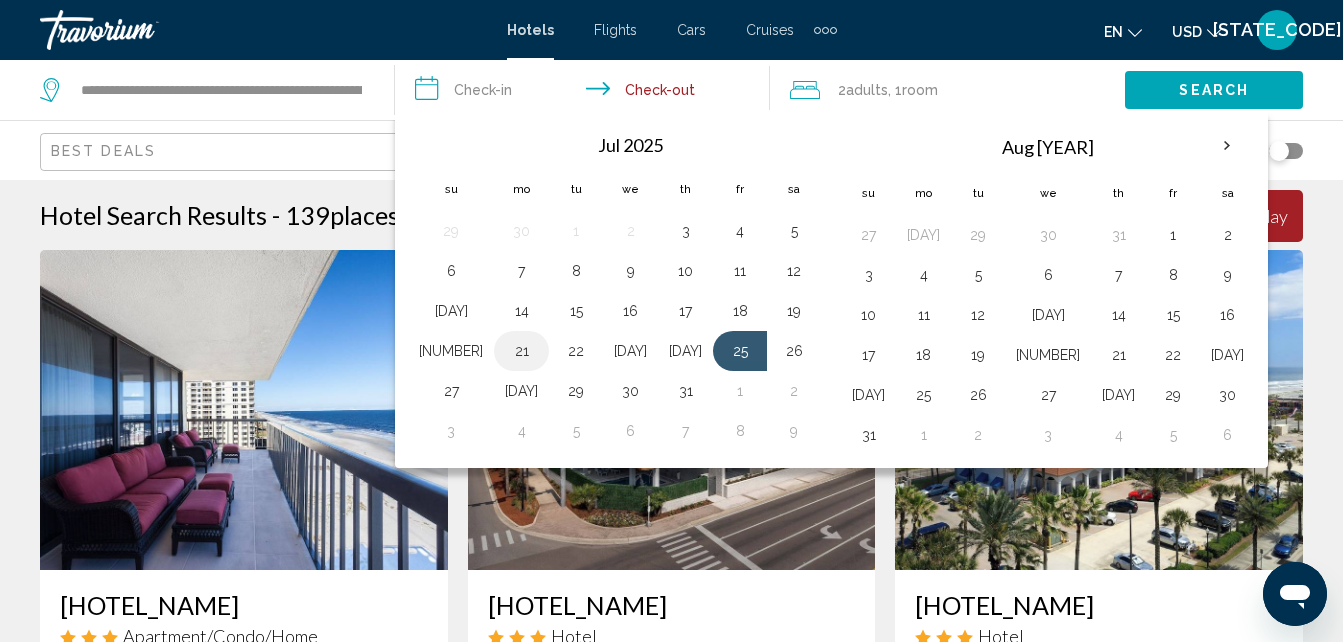 click on "21" at bounding box center [521, 351] 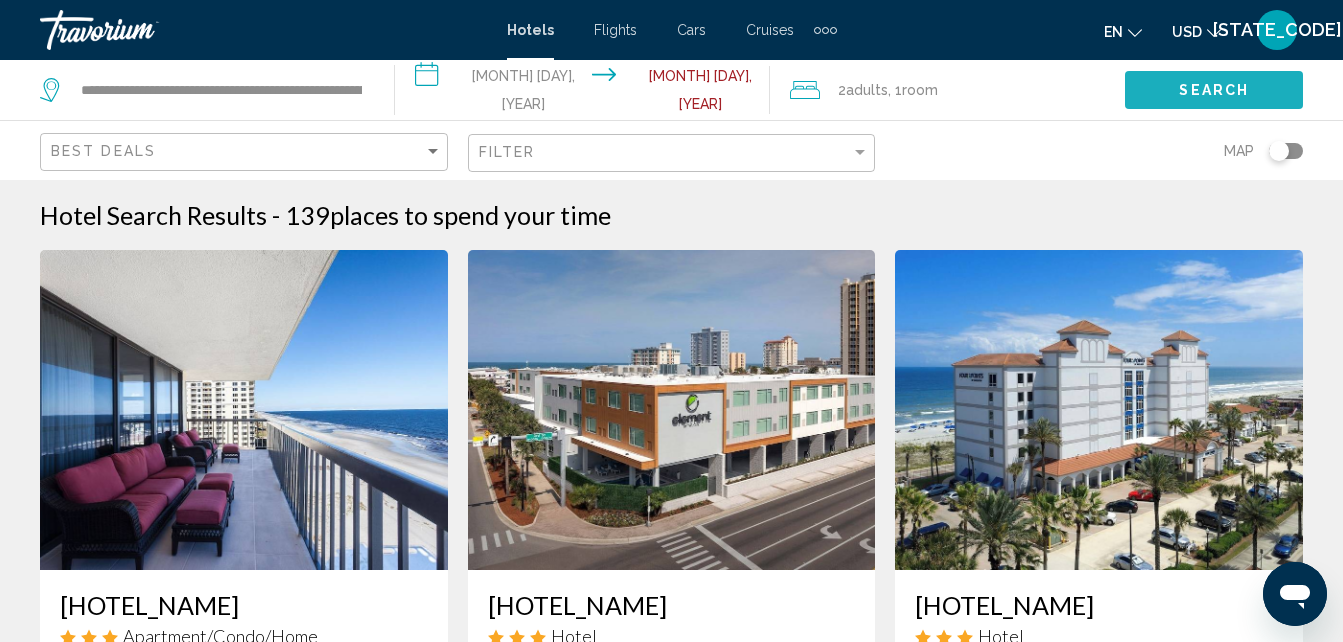 click on "Search" at bounding box center (1214, 91) 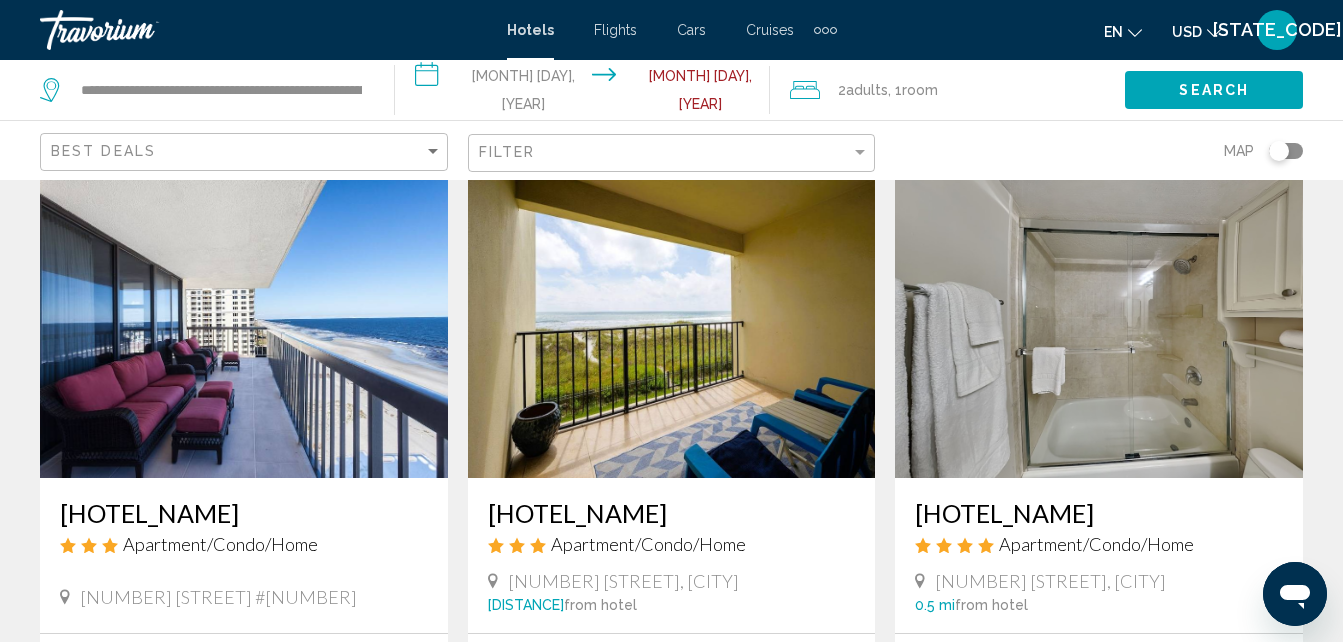 scroll, scrollTop: 0, scrollLeft: 0, axis: both 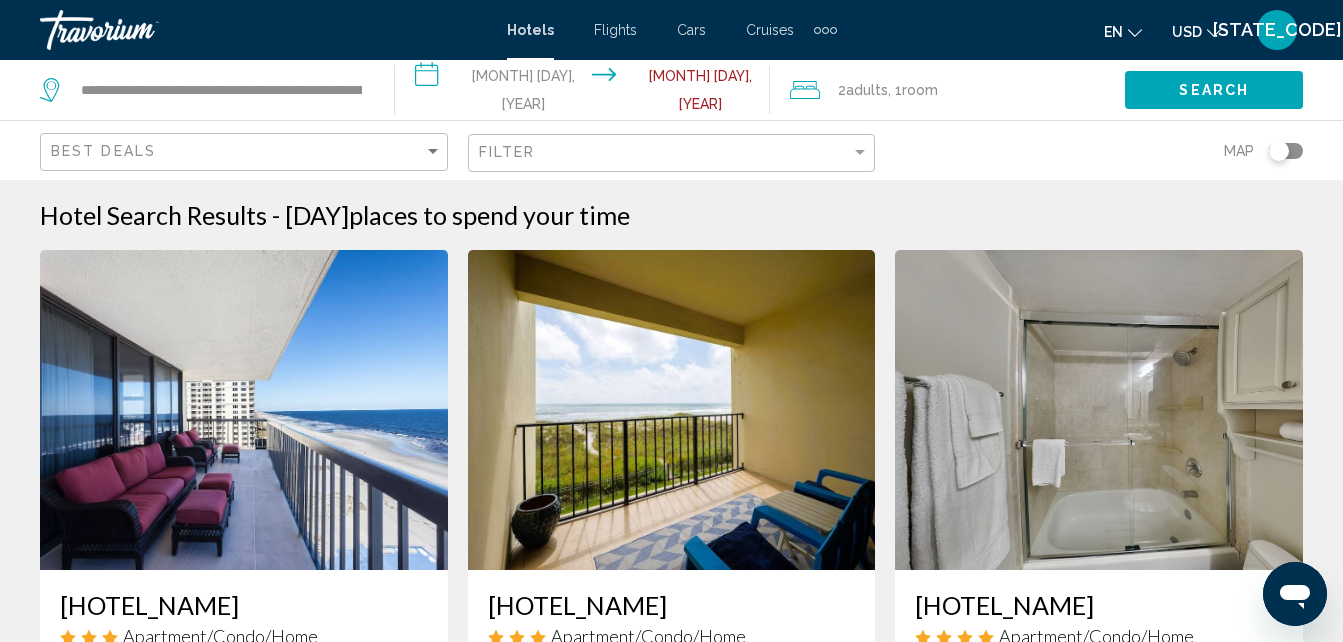 click at bounding box center [1279, 151] 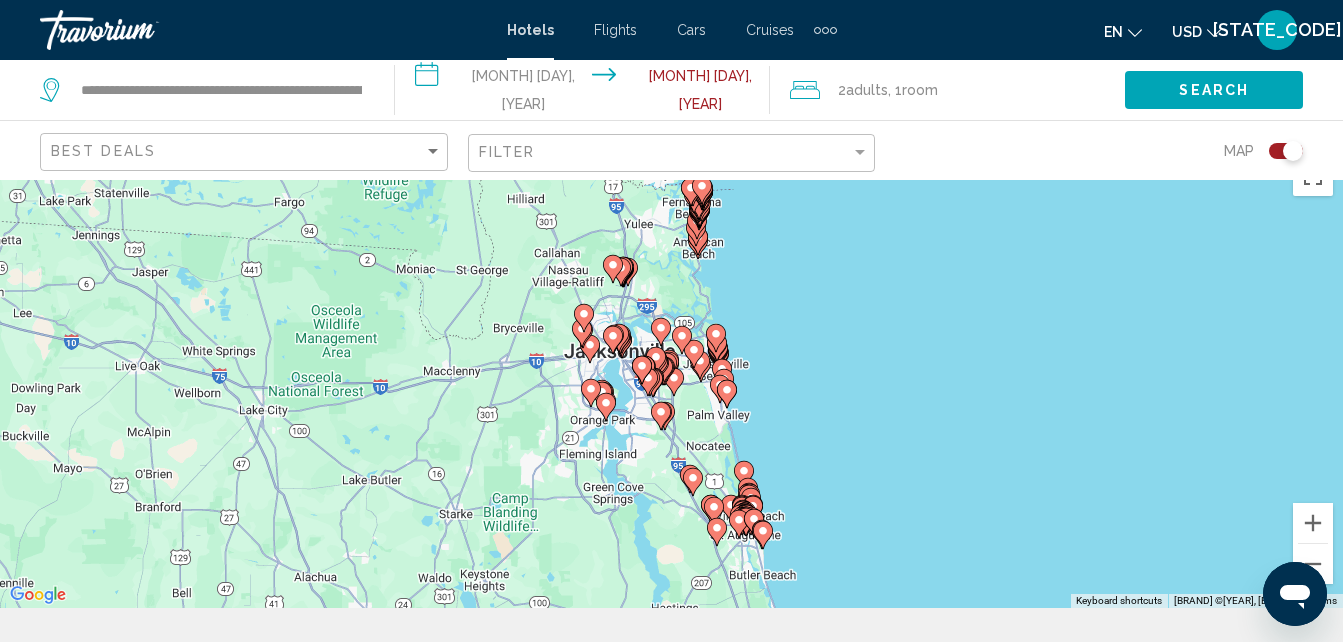 scroll, scrollTop: 0, scrollLeft: 0, axis: both 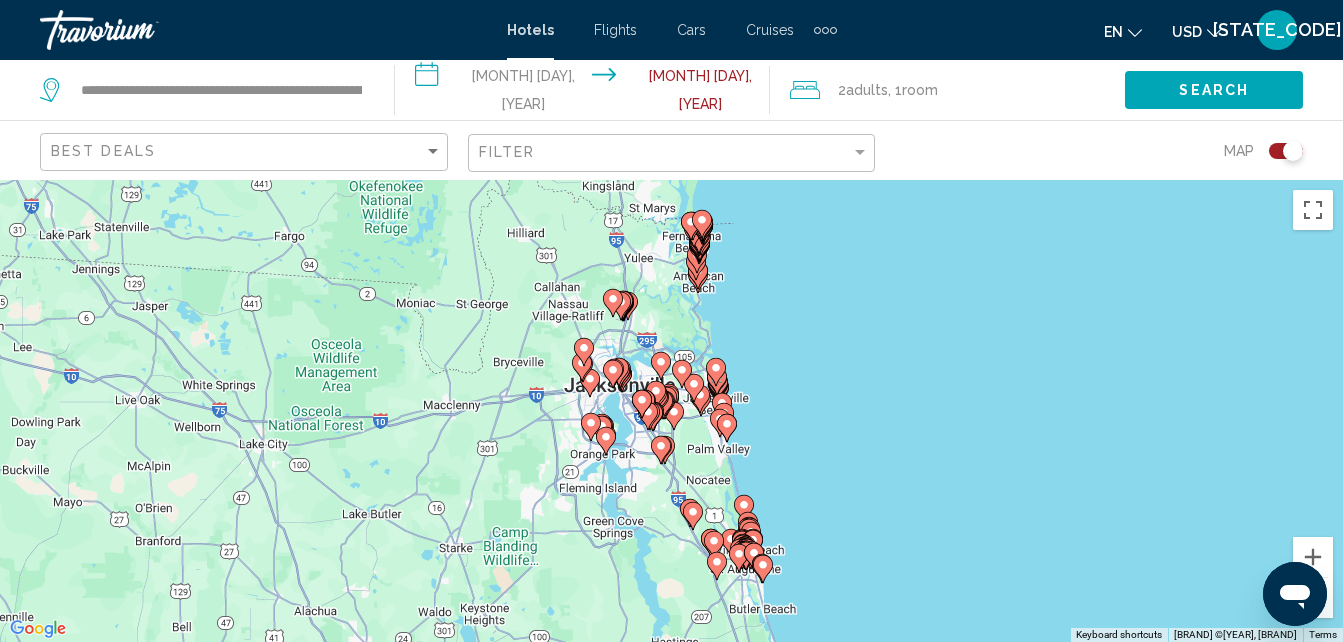 type 